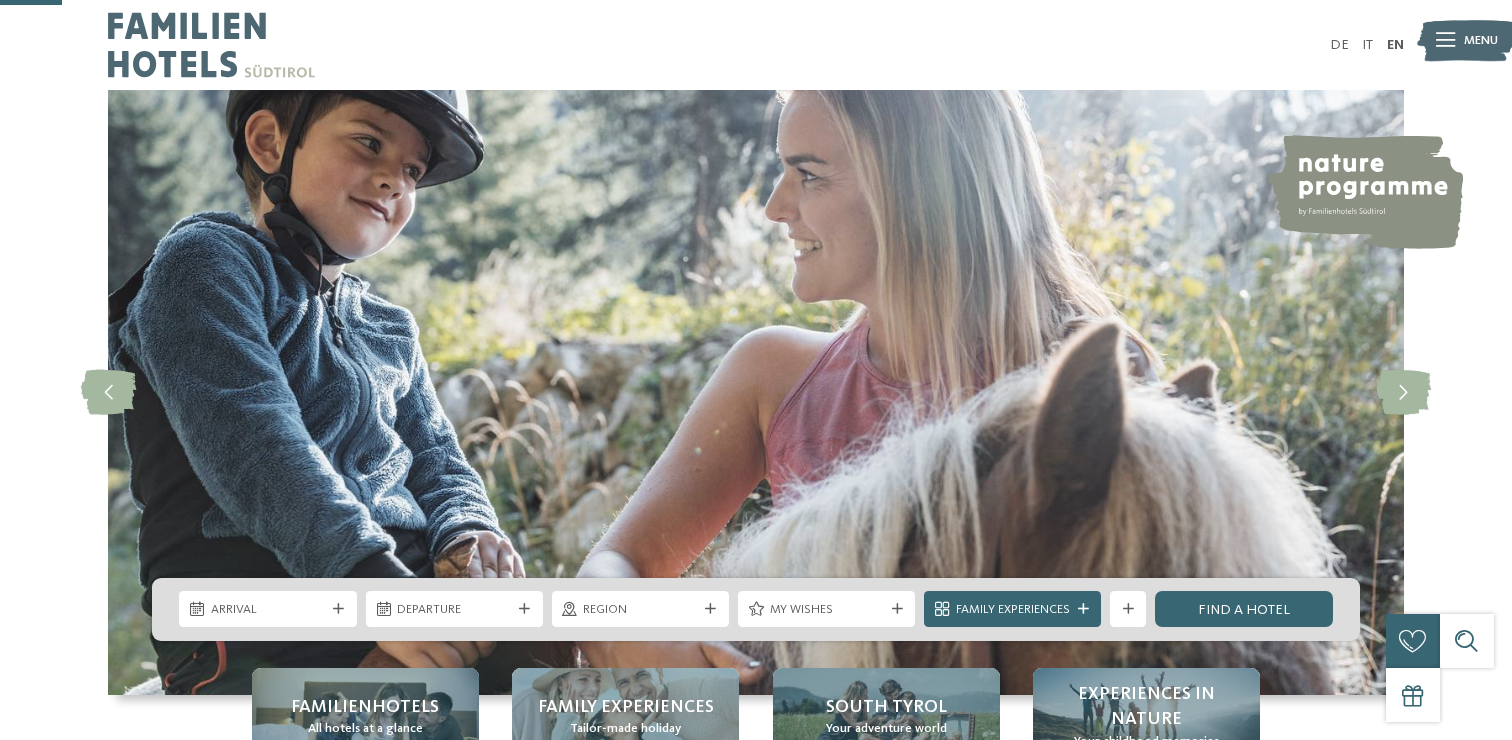 scroll, scrollTop: 314, scrollLeft: 0, axis: vertical 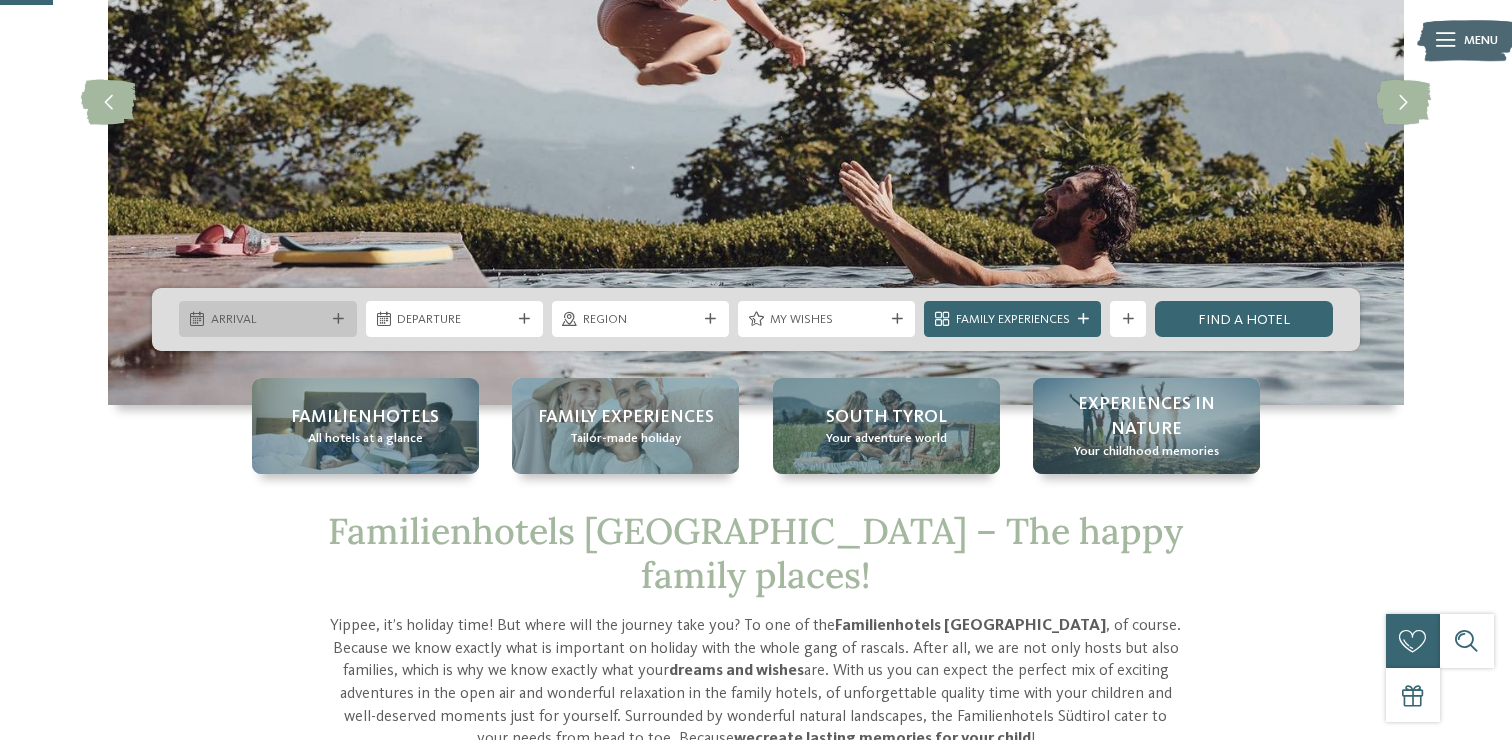 click on "Arrival" at bounding box center [268, 320] 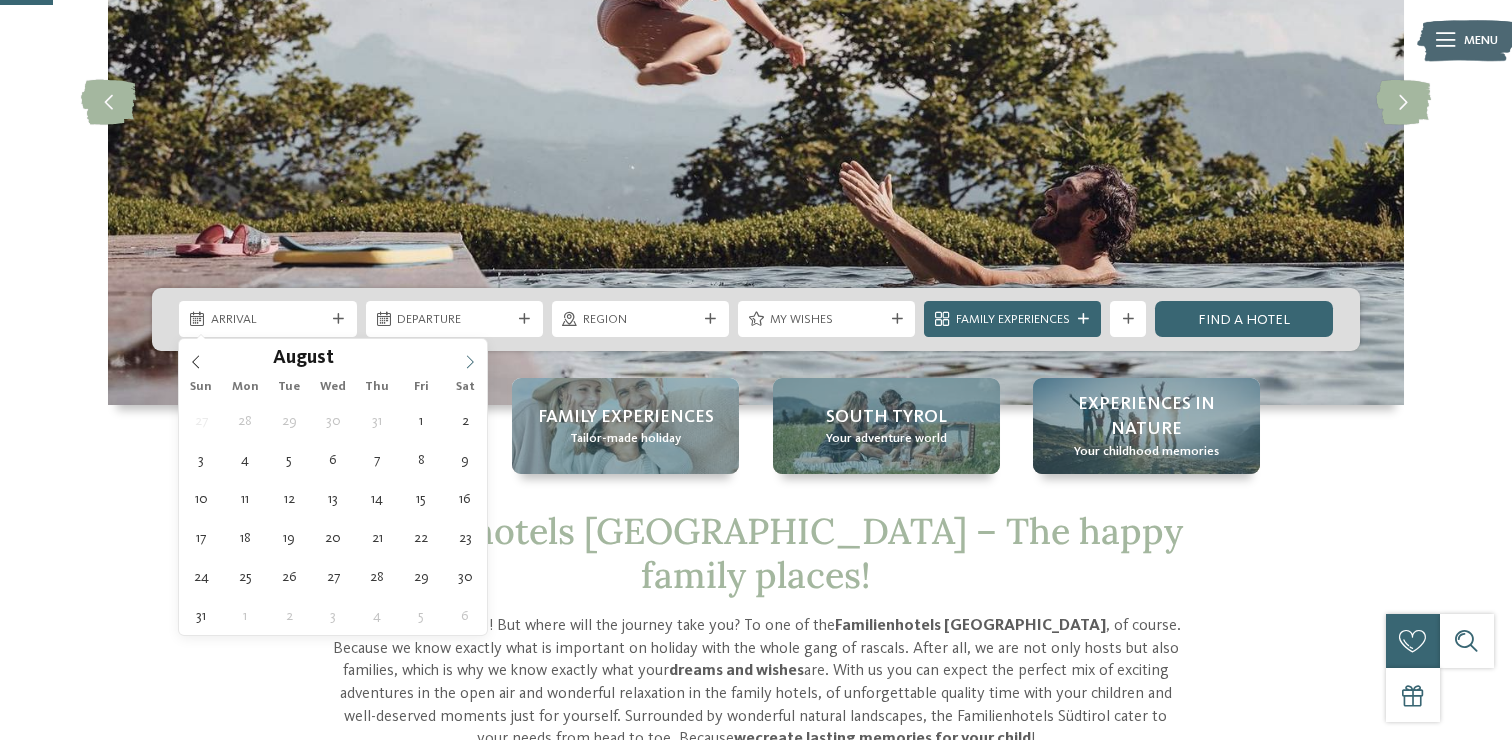 click 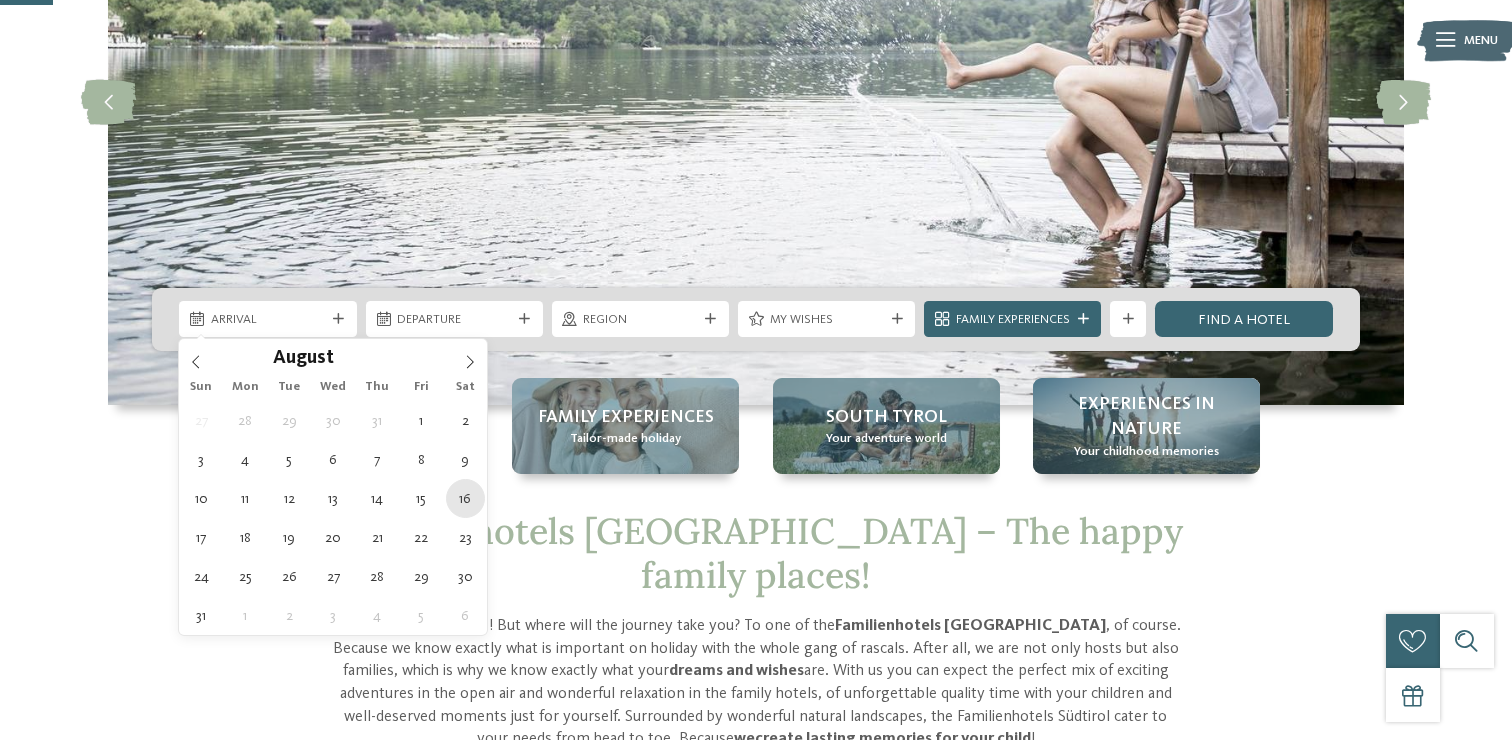 type on "16.08.2025" 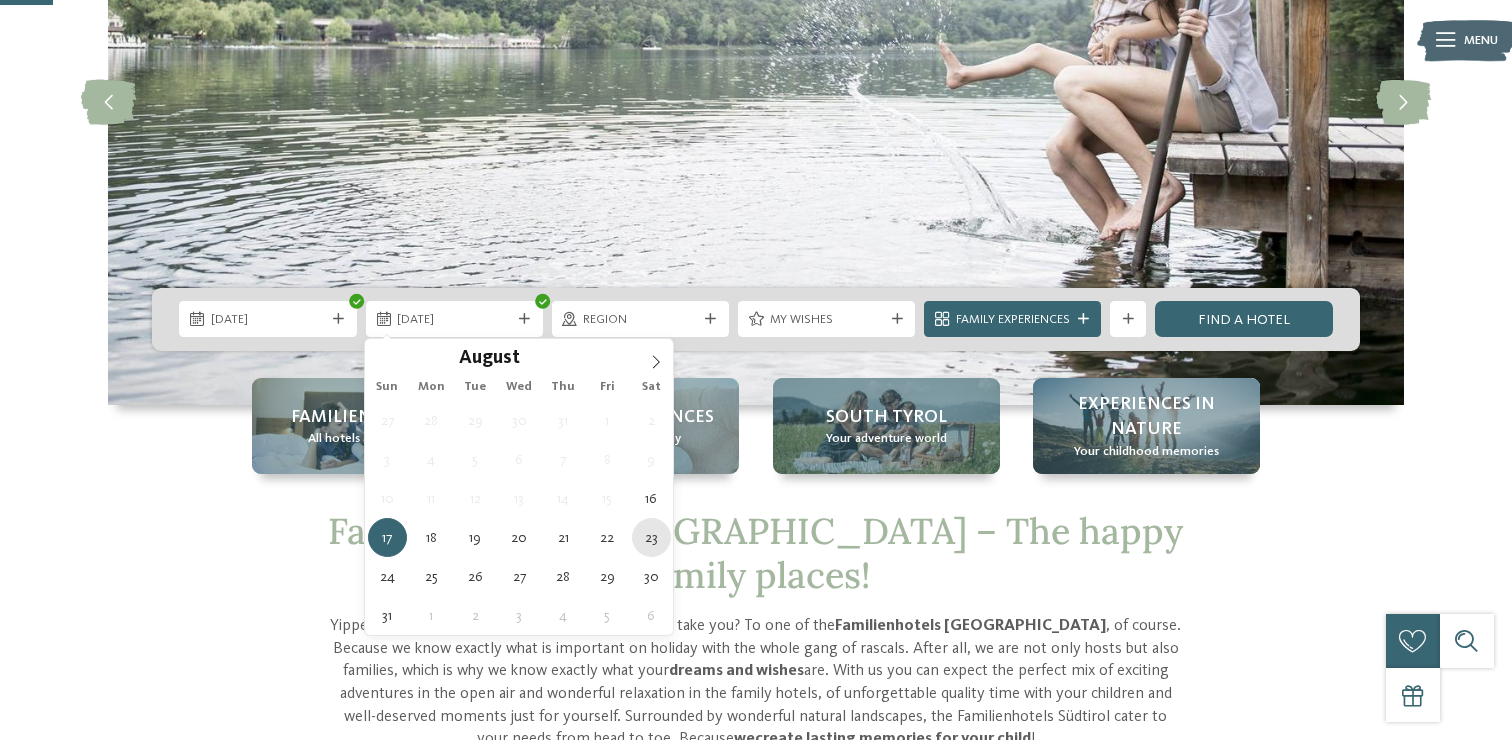 type on "23.08.2025" 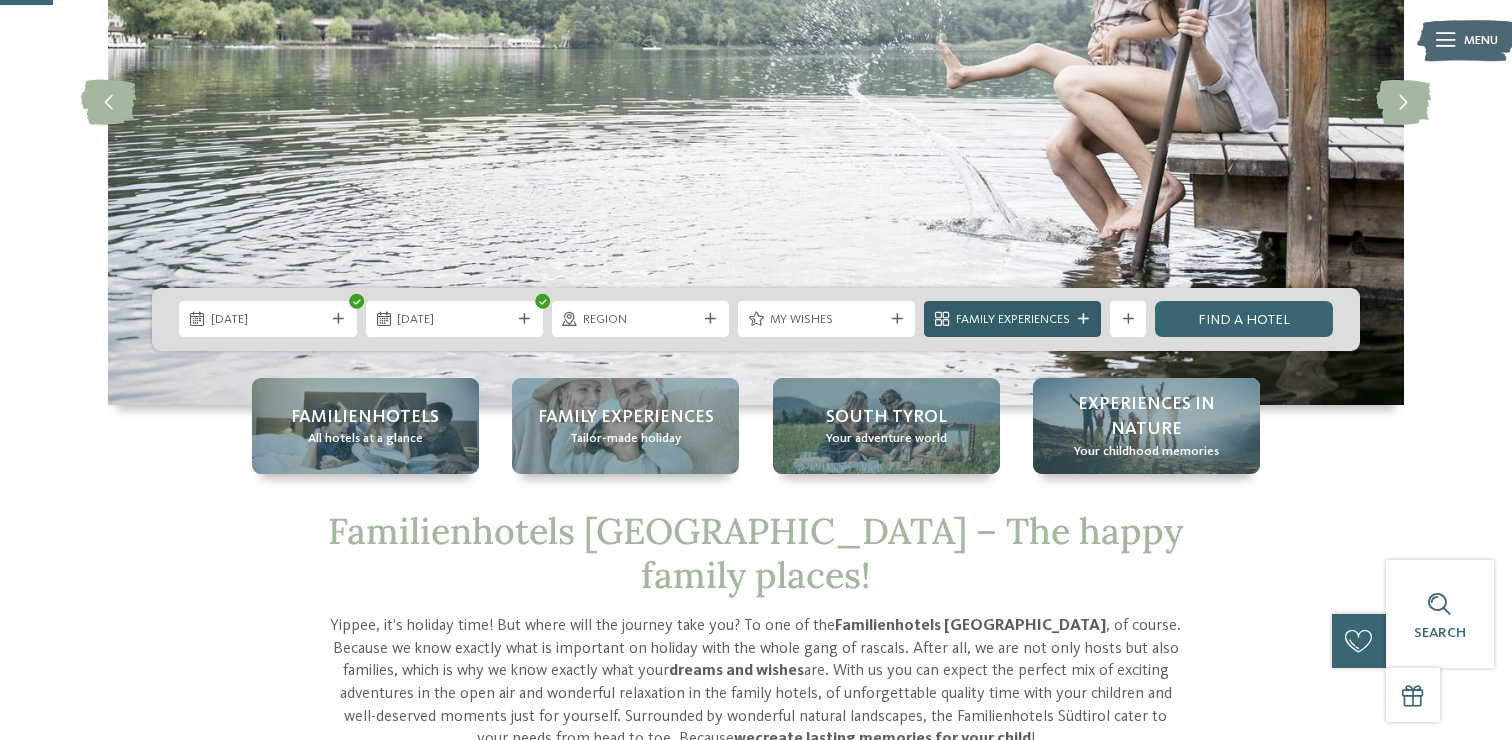 click on "Family Experiences" at bounding box center [1012, 319] 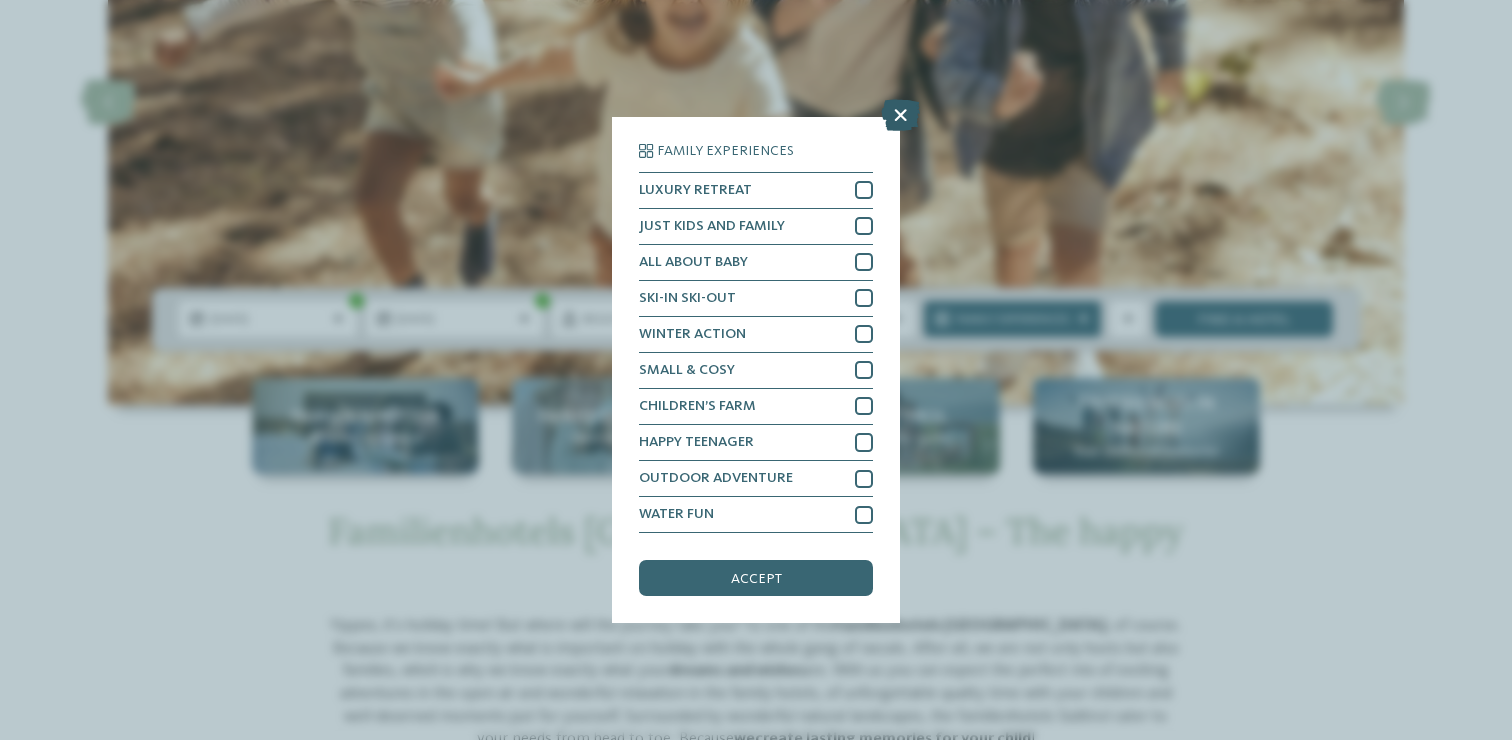 click at bounding box center [900, 115] 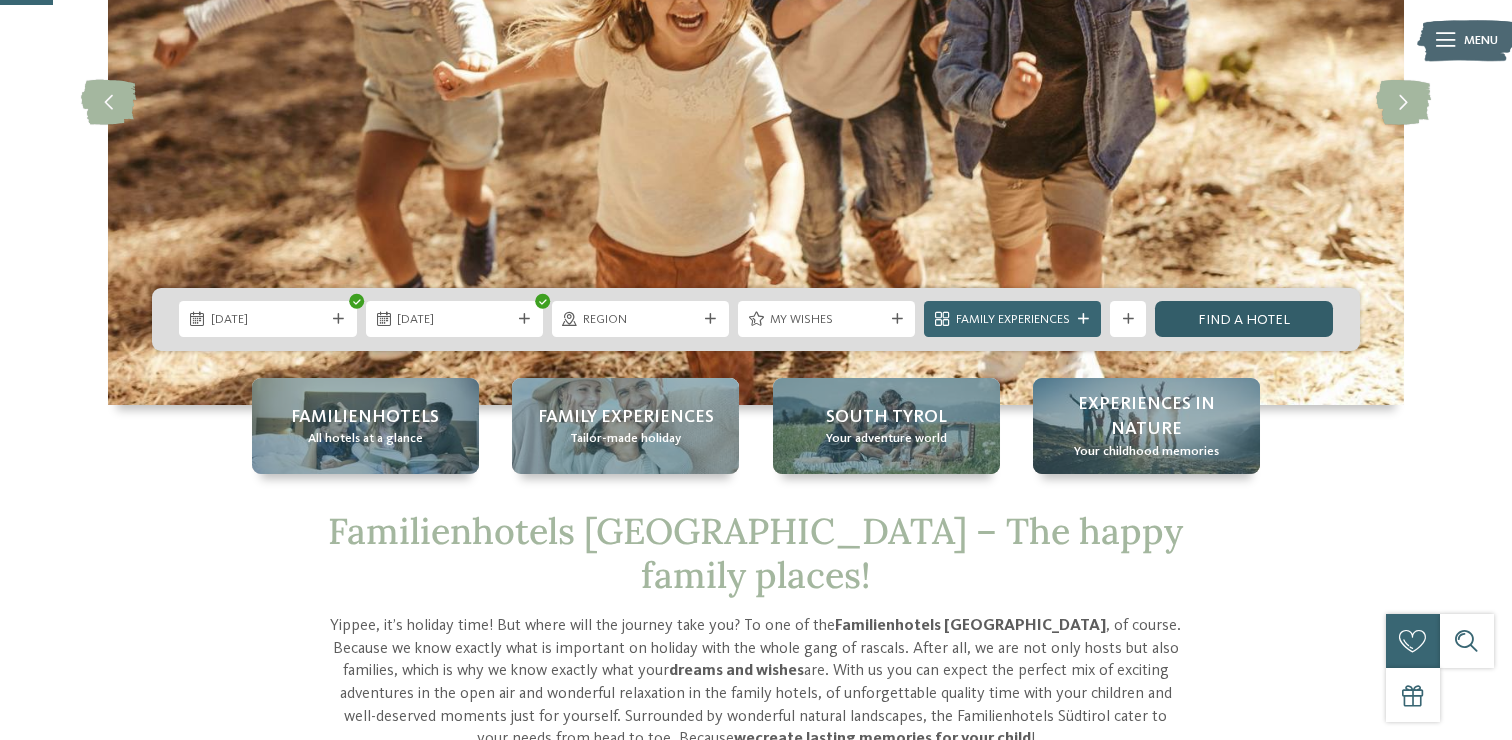 click on "Find a hotel" at bounding box center [1243, 319] 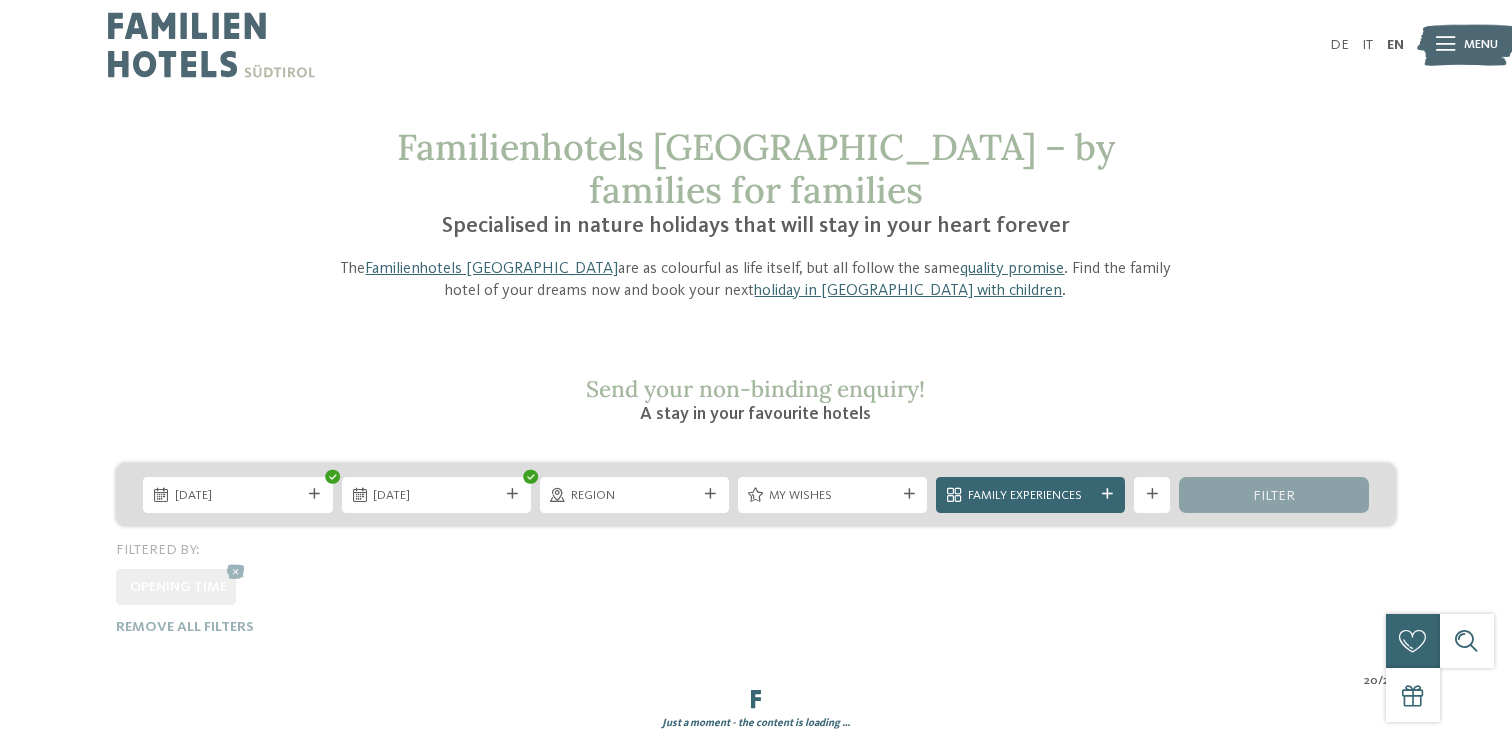 scroll, scrollTop: 0, scrollLeft: 0, axis: both 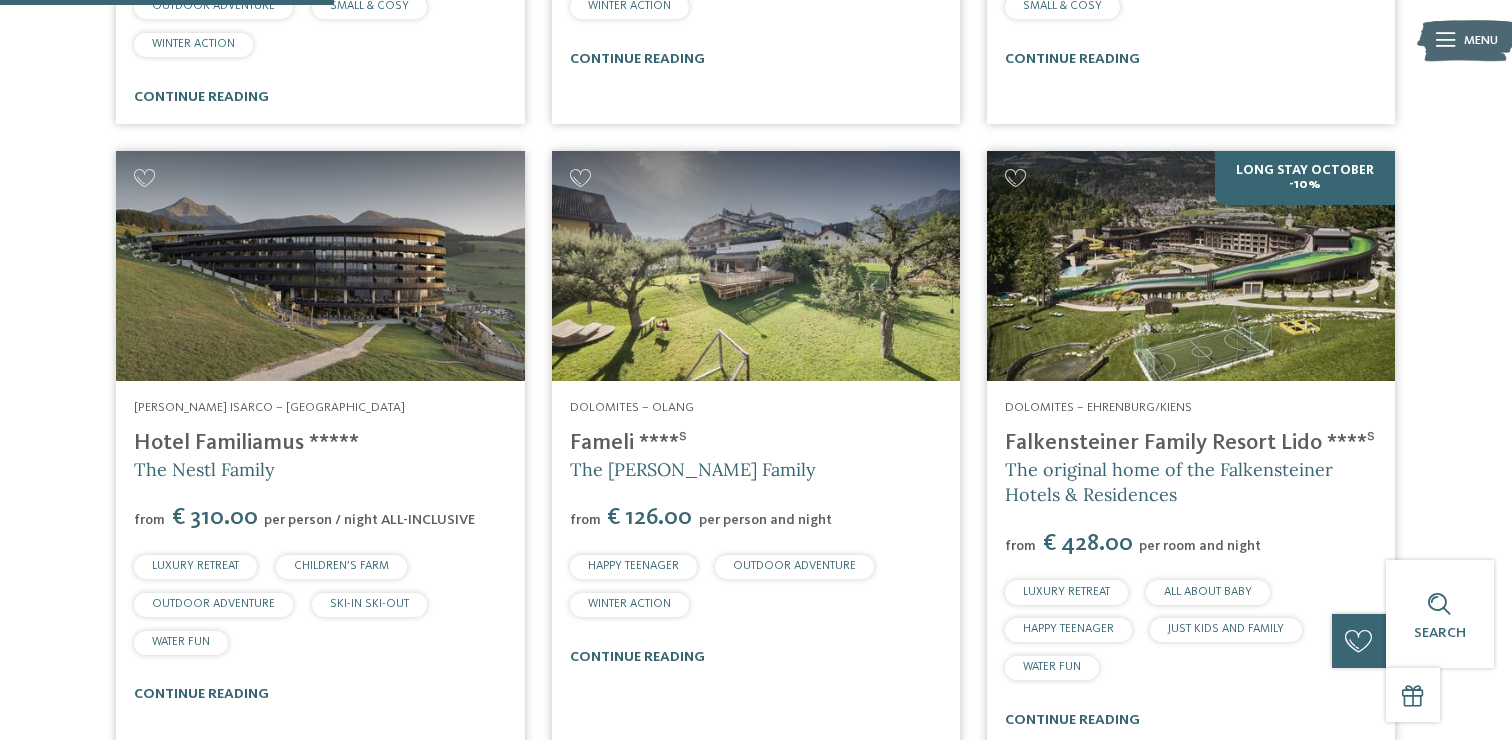 click on "Falkensteiner Family Resort Lido ****ˢ" at bounding box center (1190, 443) 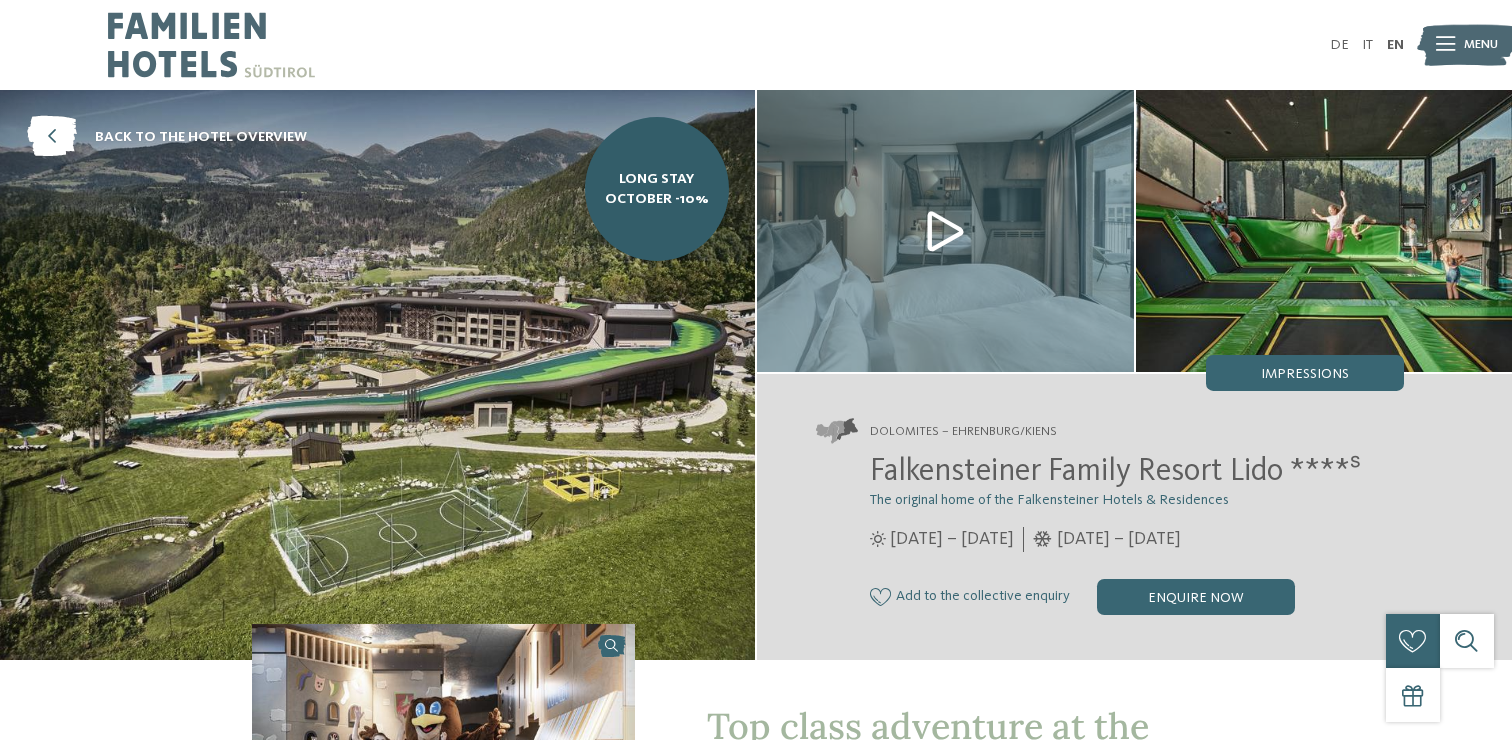 scroll, scrollTop: 0, scrollLeft: 0, axis: both 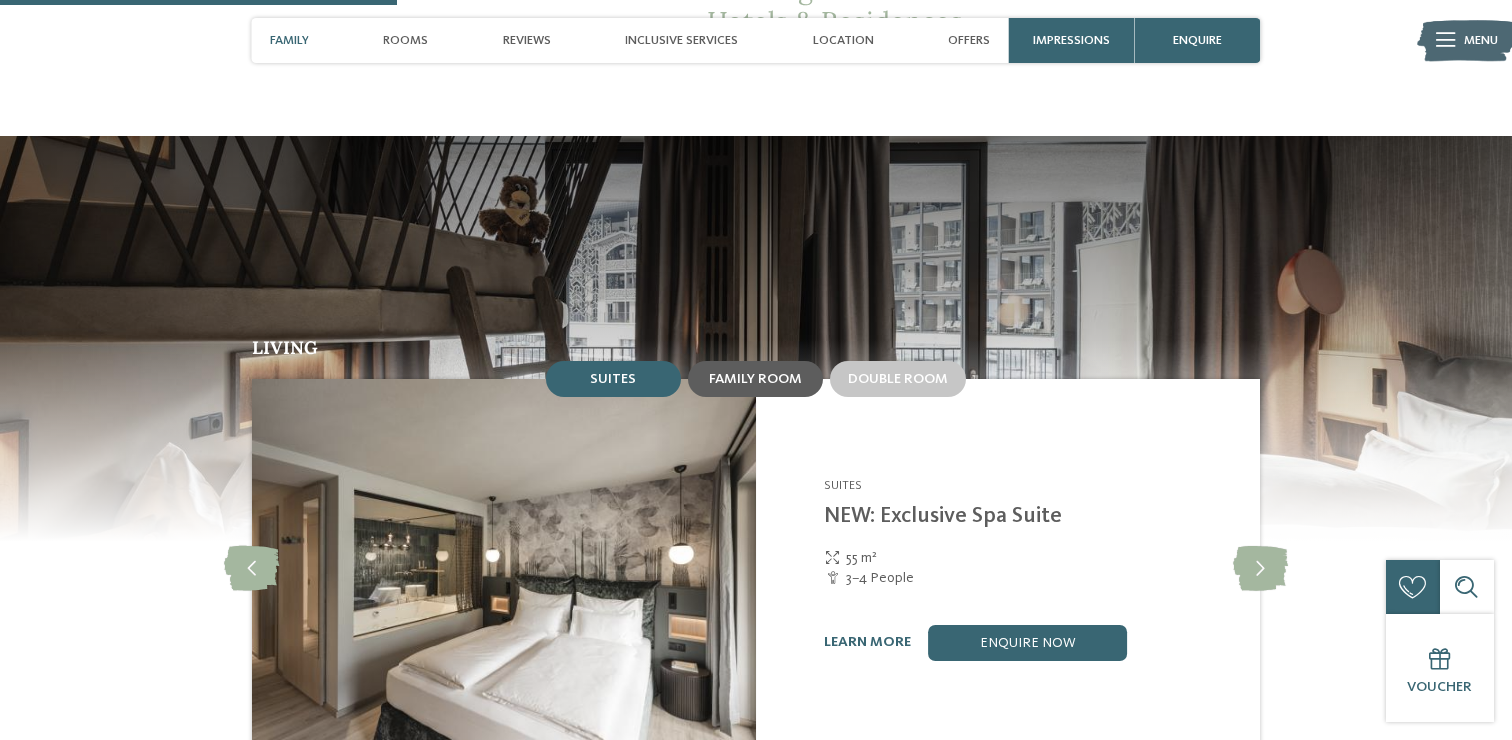 click on "Family room" at bounding box center (755, 379) 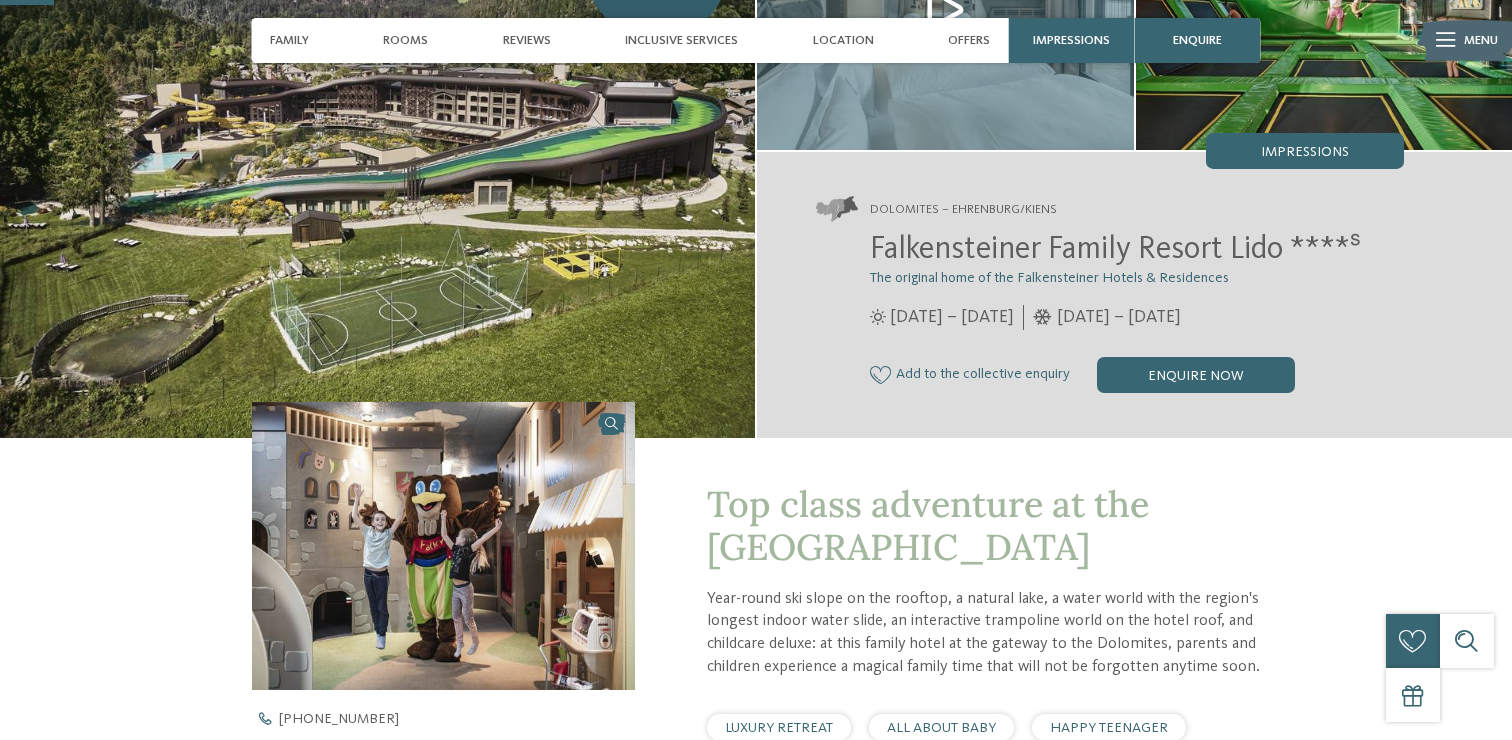 scroll, scrollTop: 0, scrollLeft: 0, axis: both 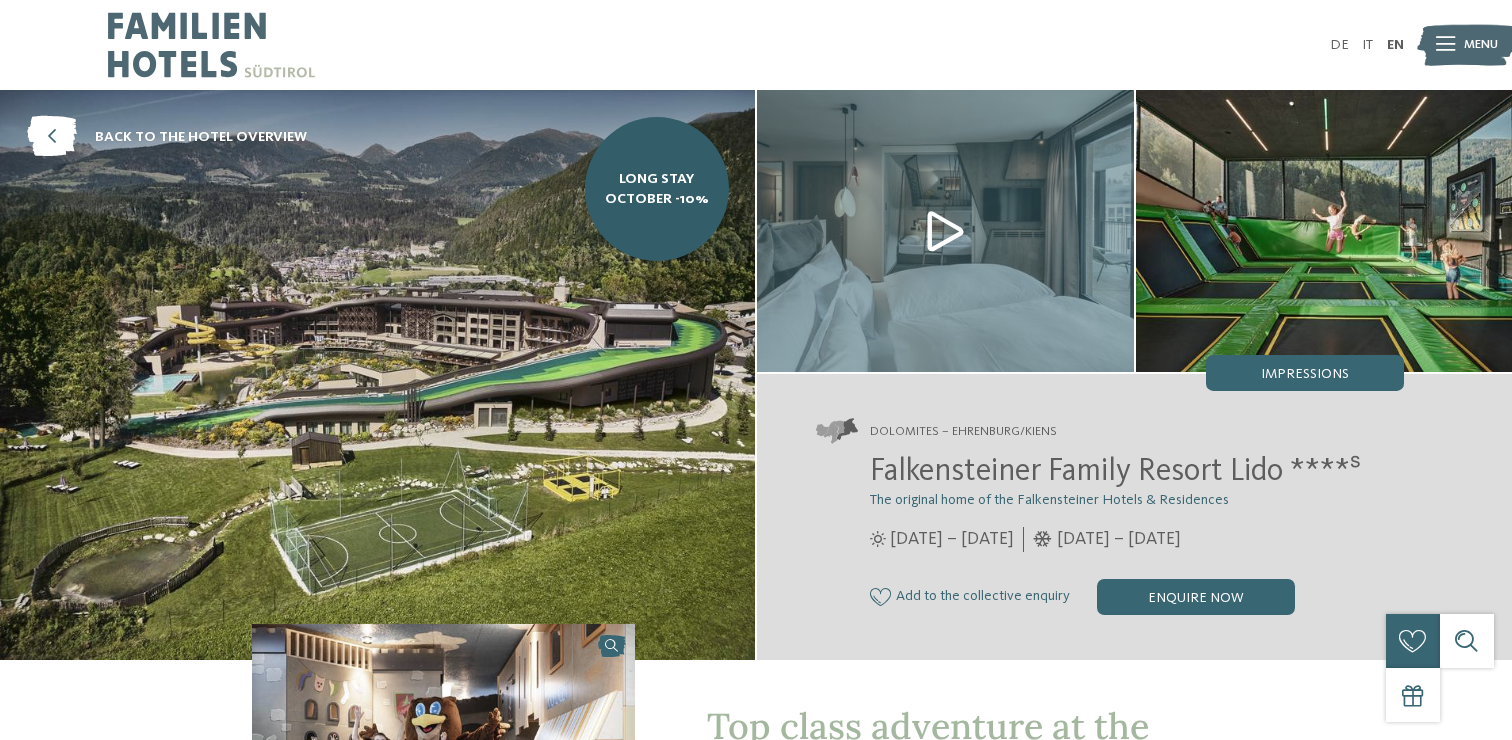 click at bounding box center (1324, 231) 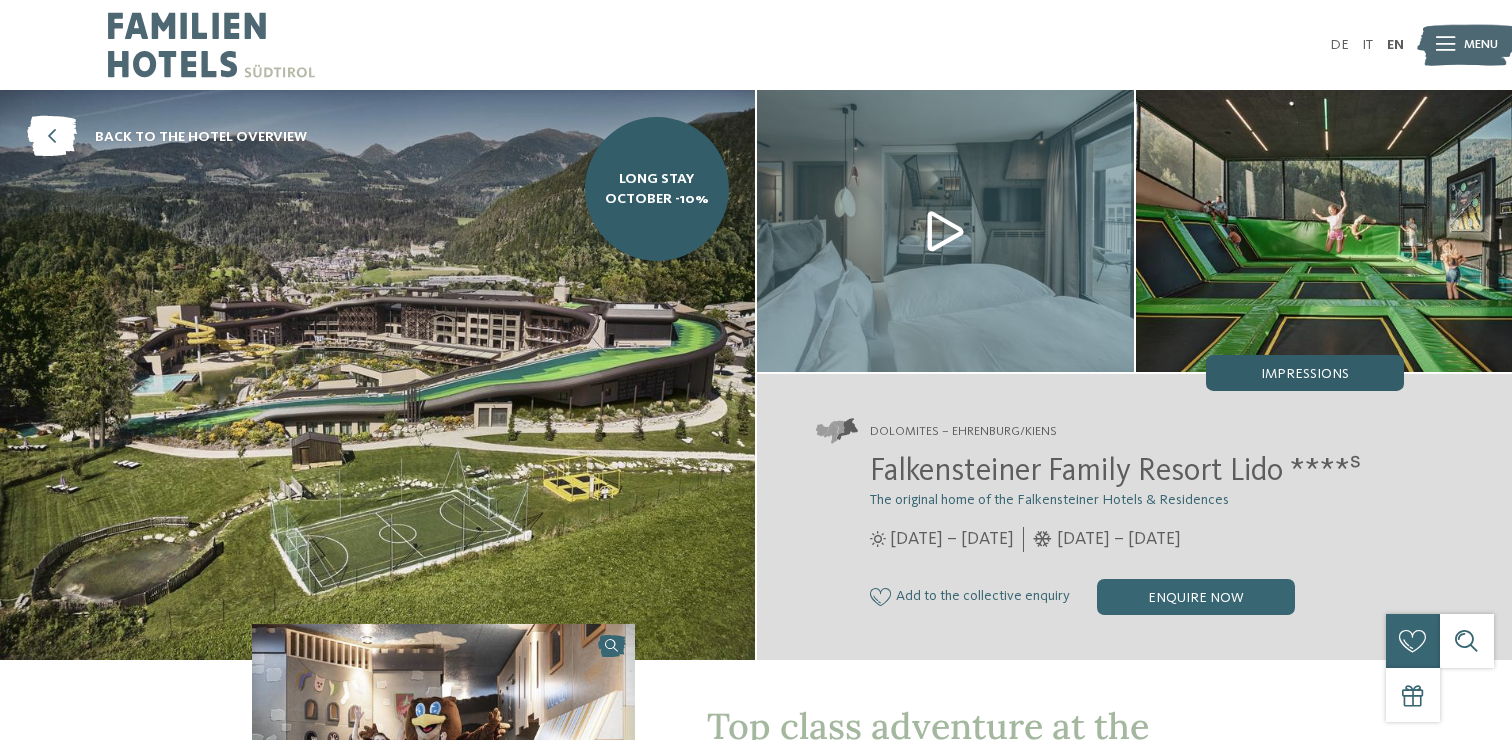 click on "Impressions" at bounding box center [1305, 374] 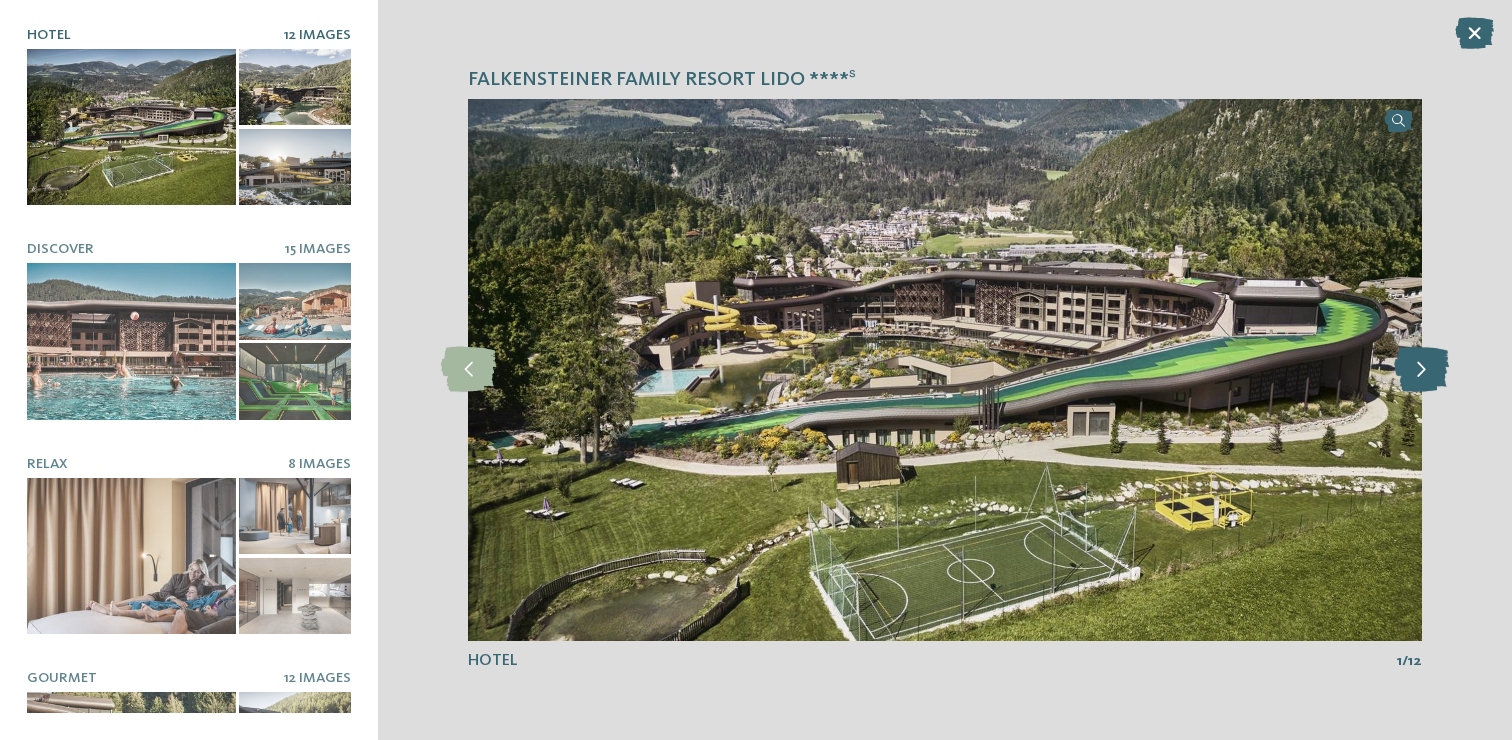click at bounding box center [1421, 369] 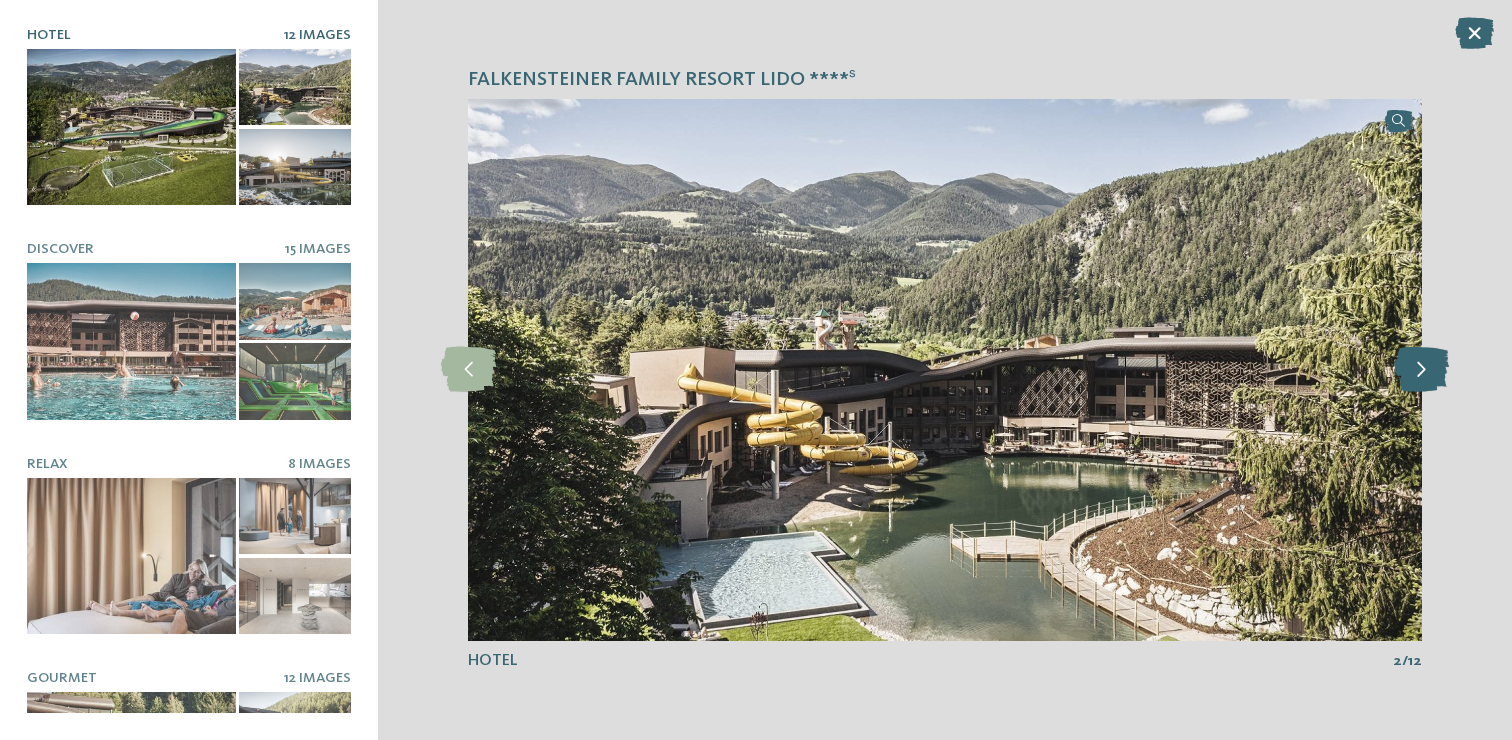 click at bounding box center [1421, 369] 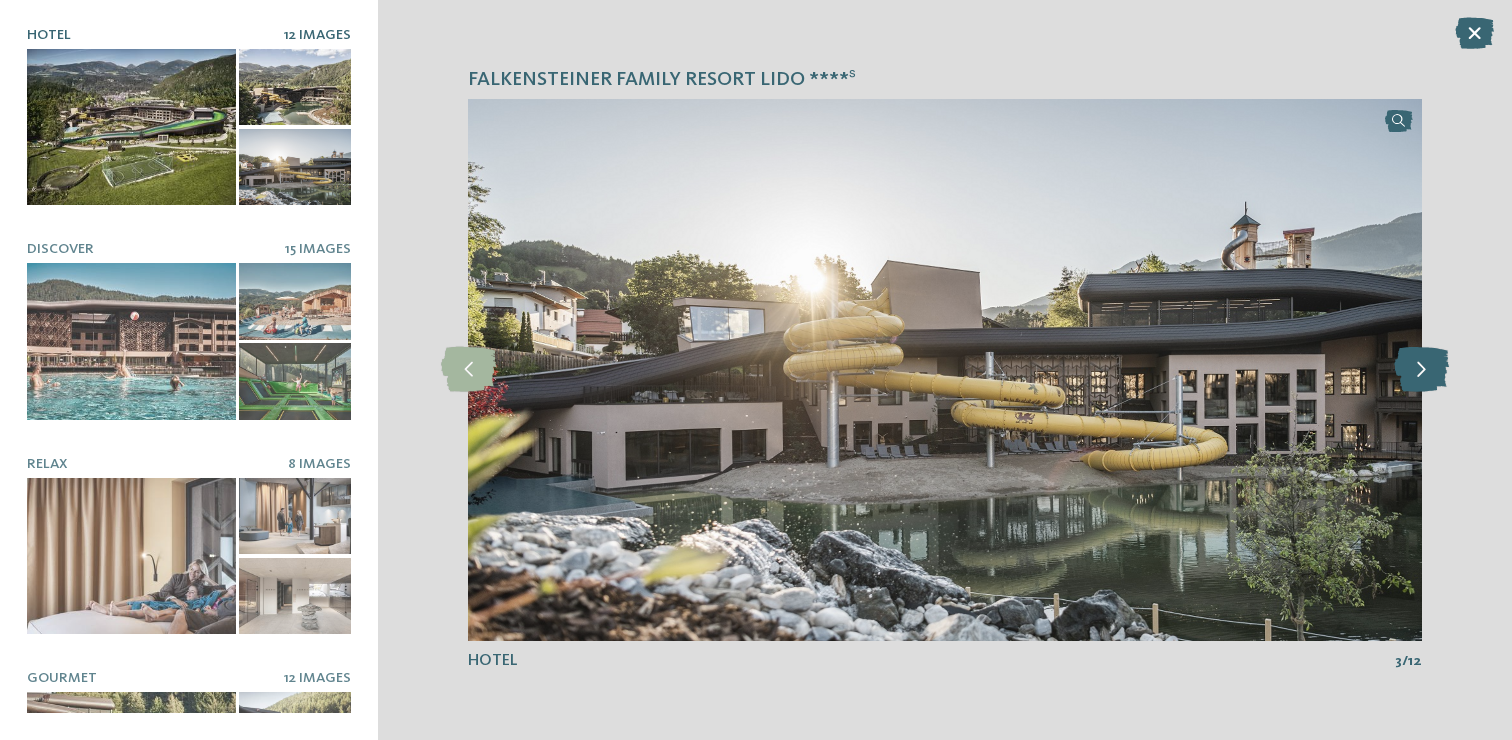 click at bounding box center [1421, 369] 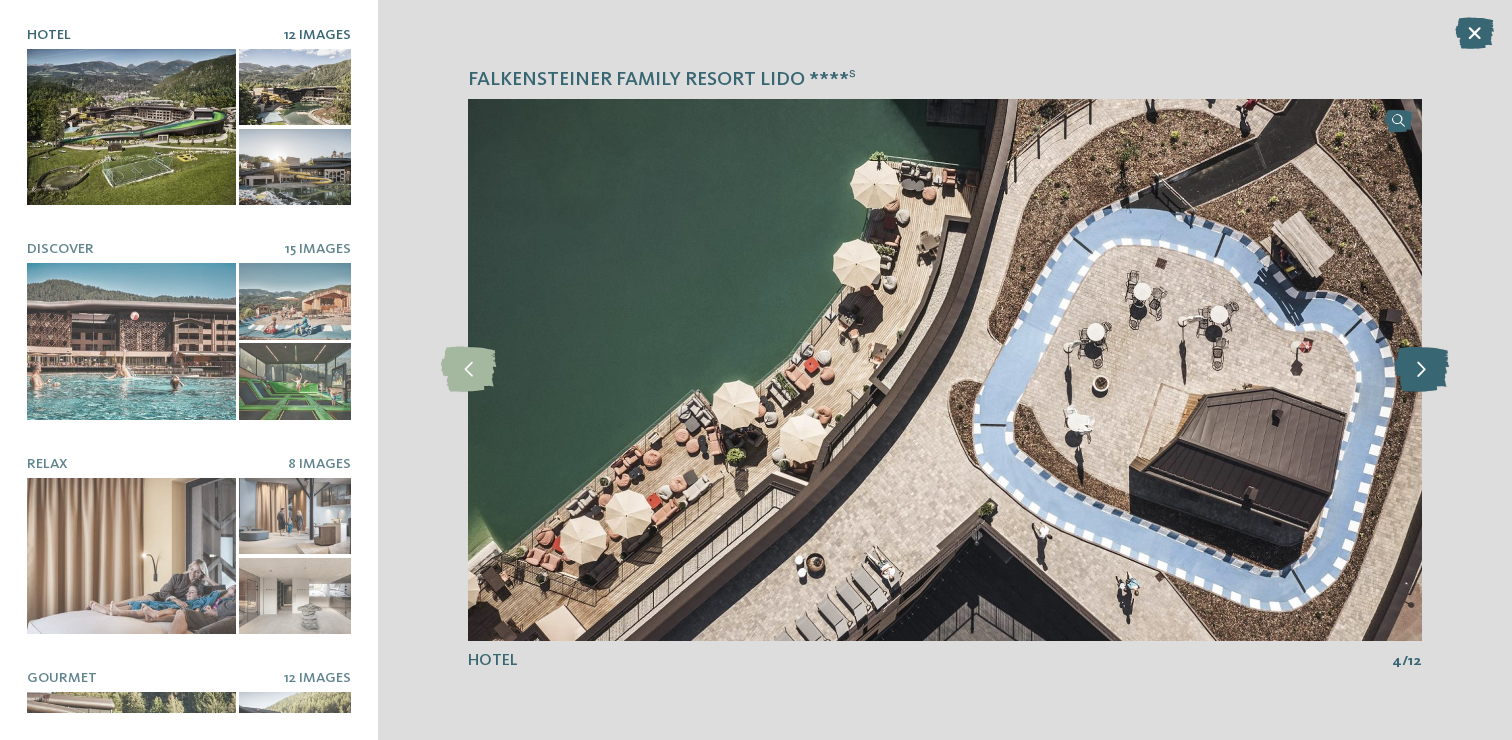 click at bounding box center [1421, 369] 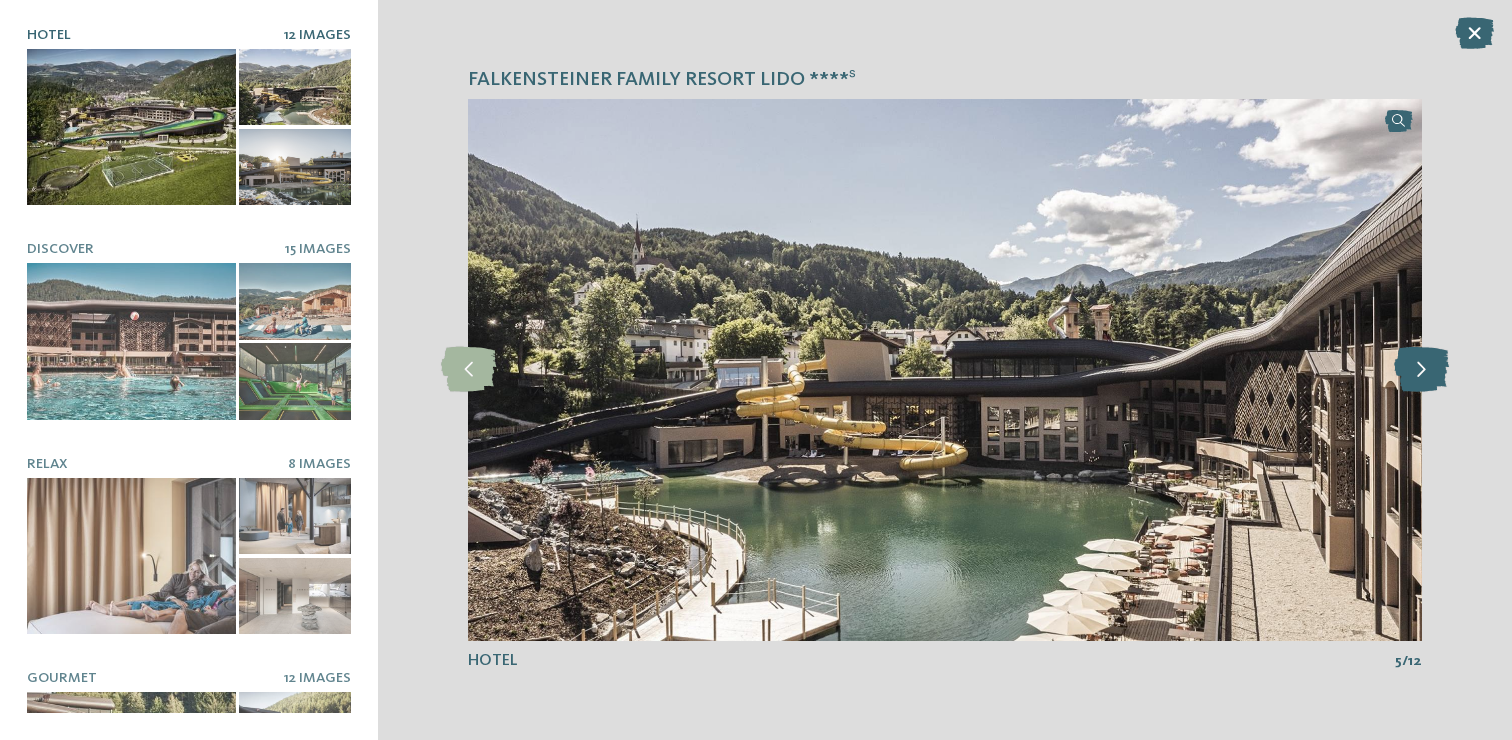 click at bounding box center (1421, 369) 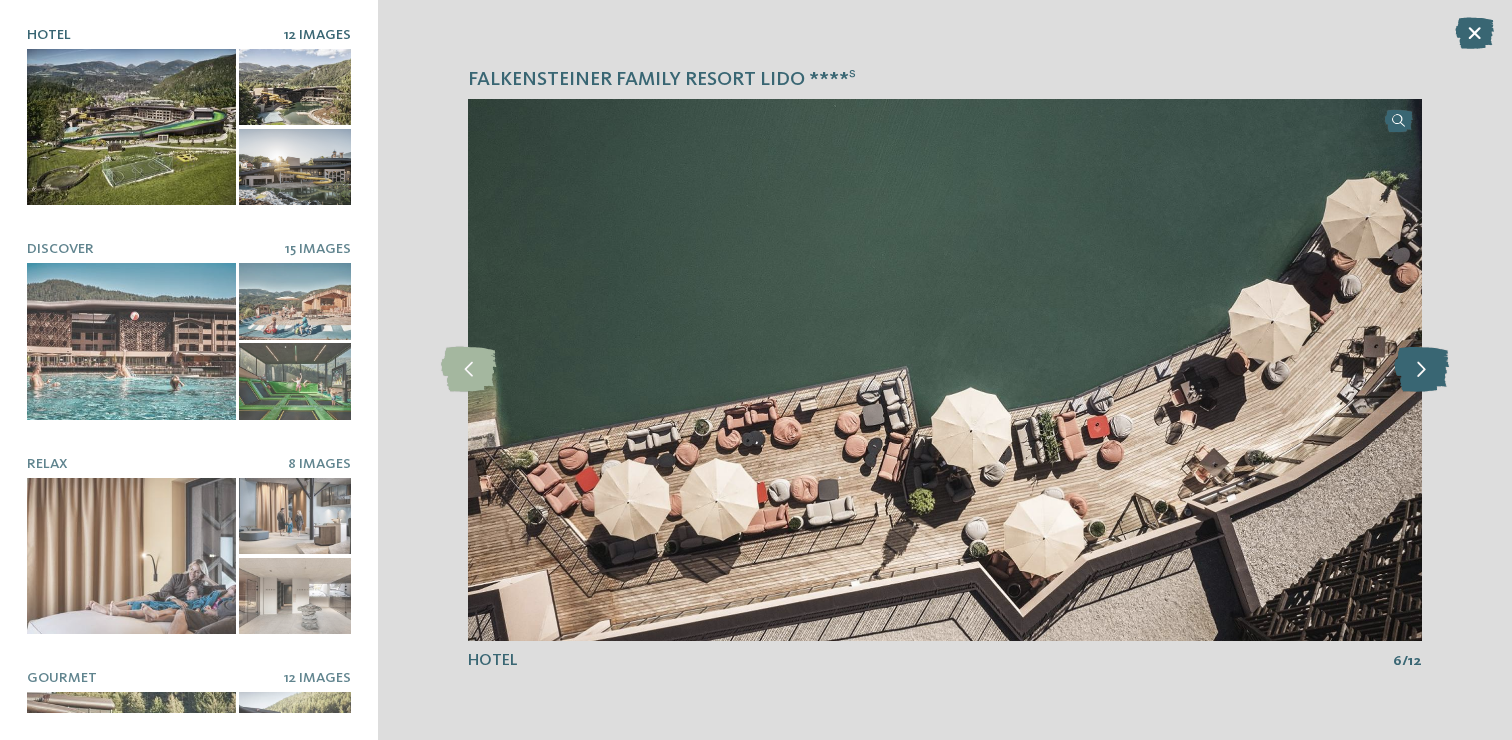 click at bounding box center (1421, 369) 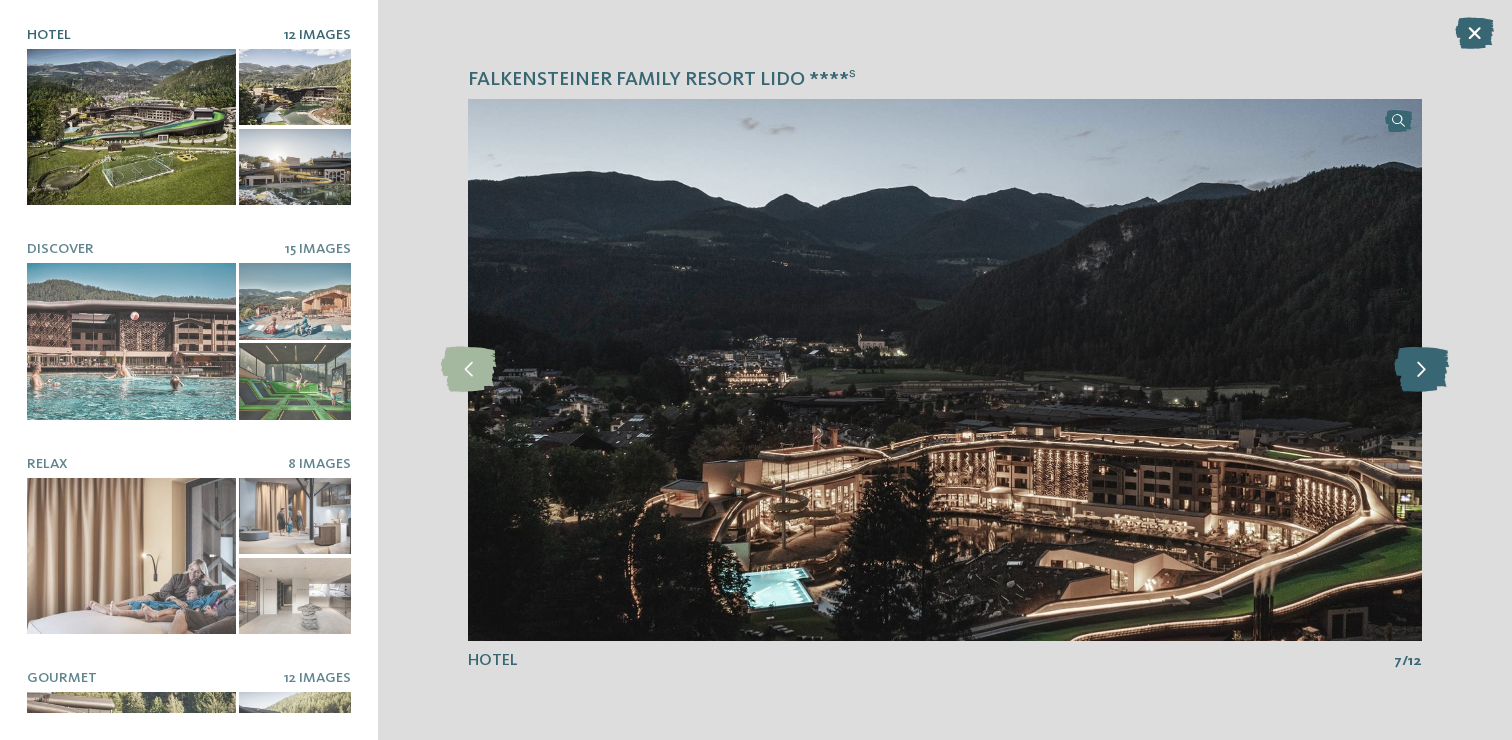 click at bounding box center [1421, 369] 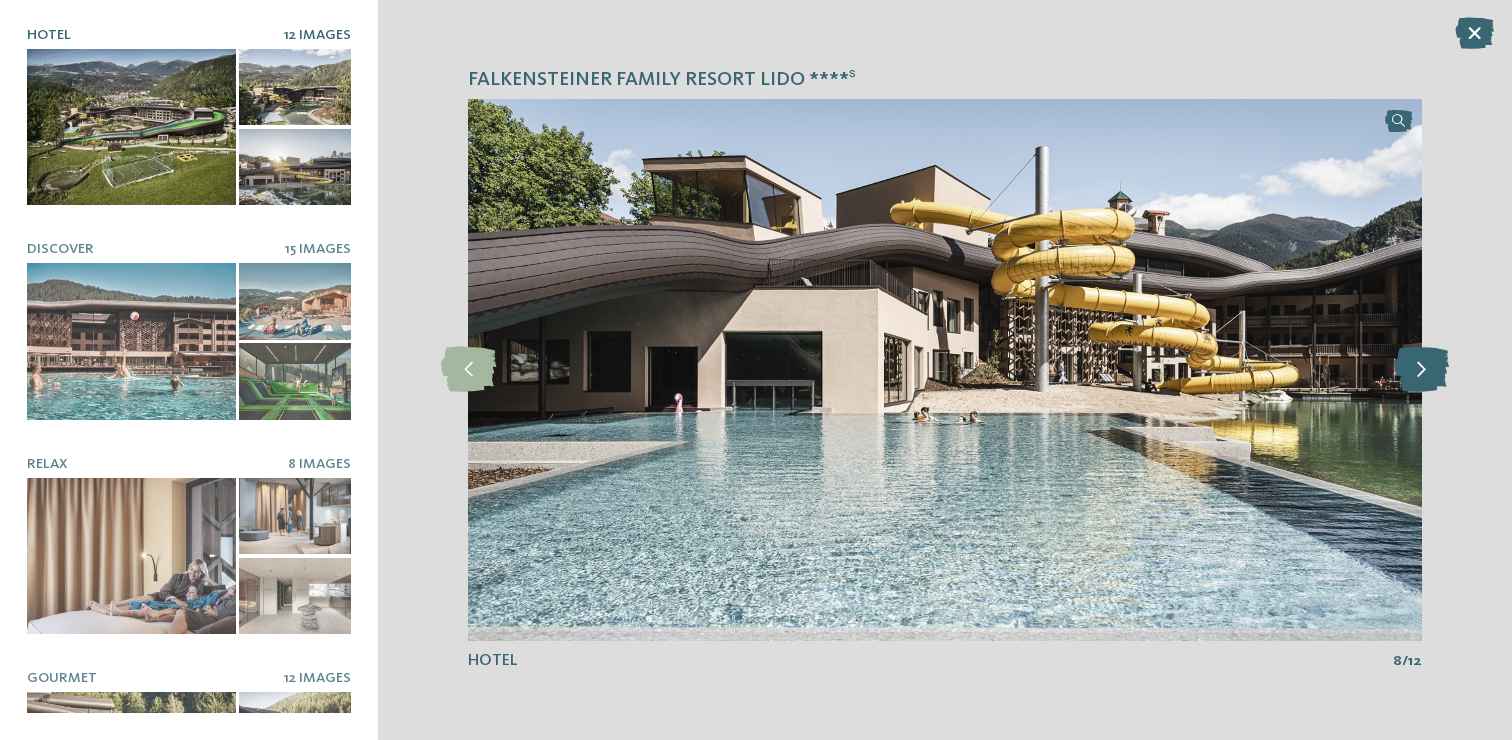 click at bounding box center [1421, 369] 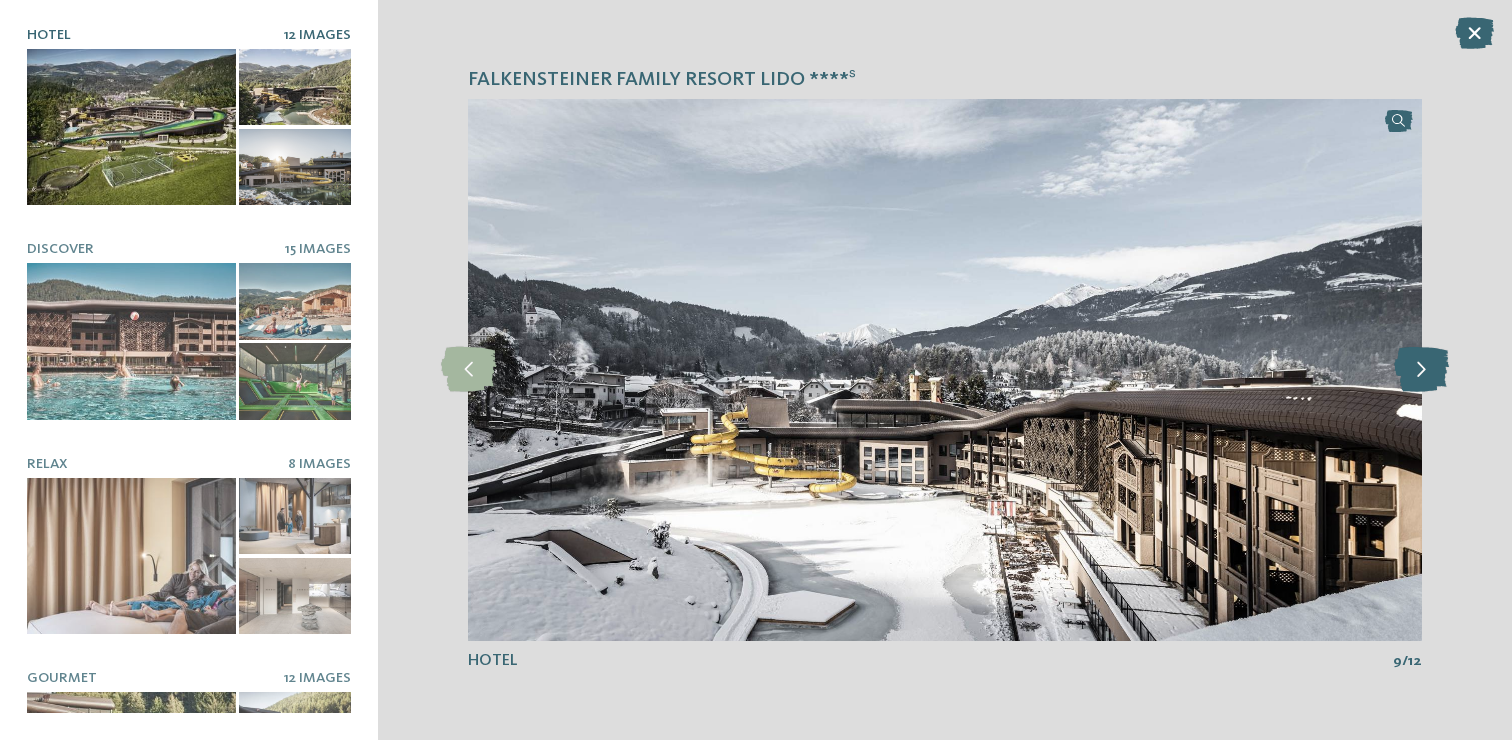 click at bounding box center [1421, 369] 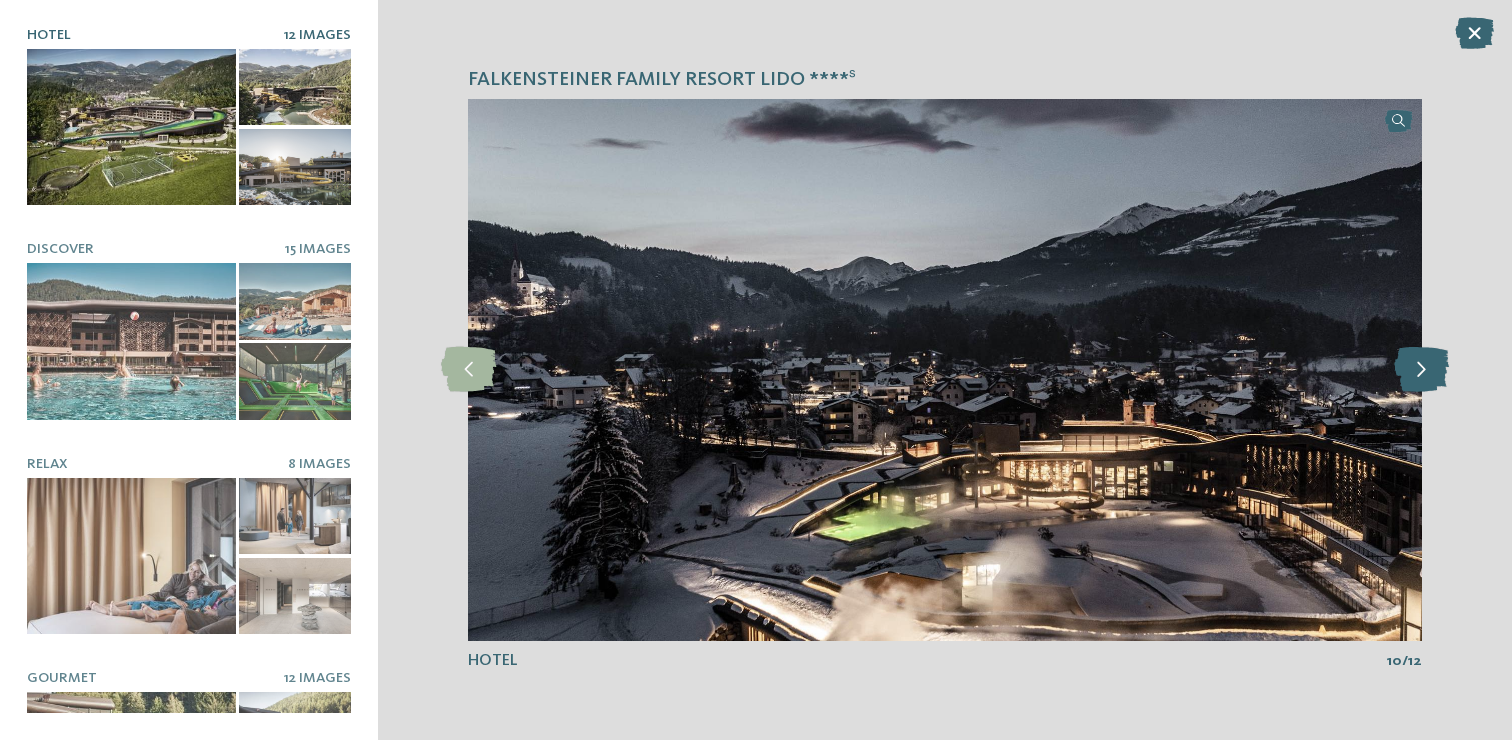 click at bounding box center [1421, 369] 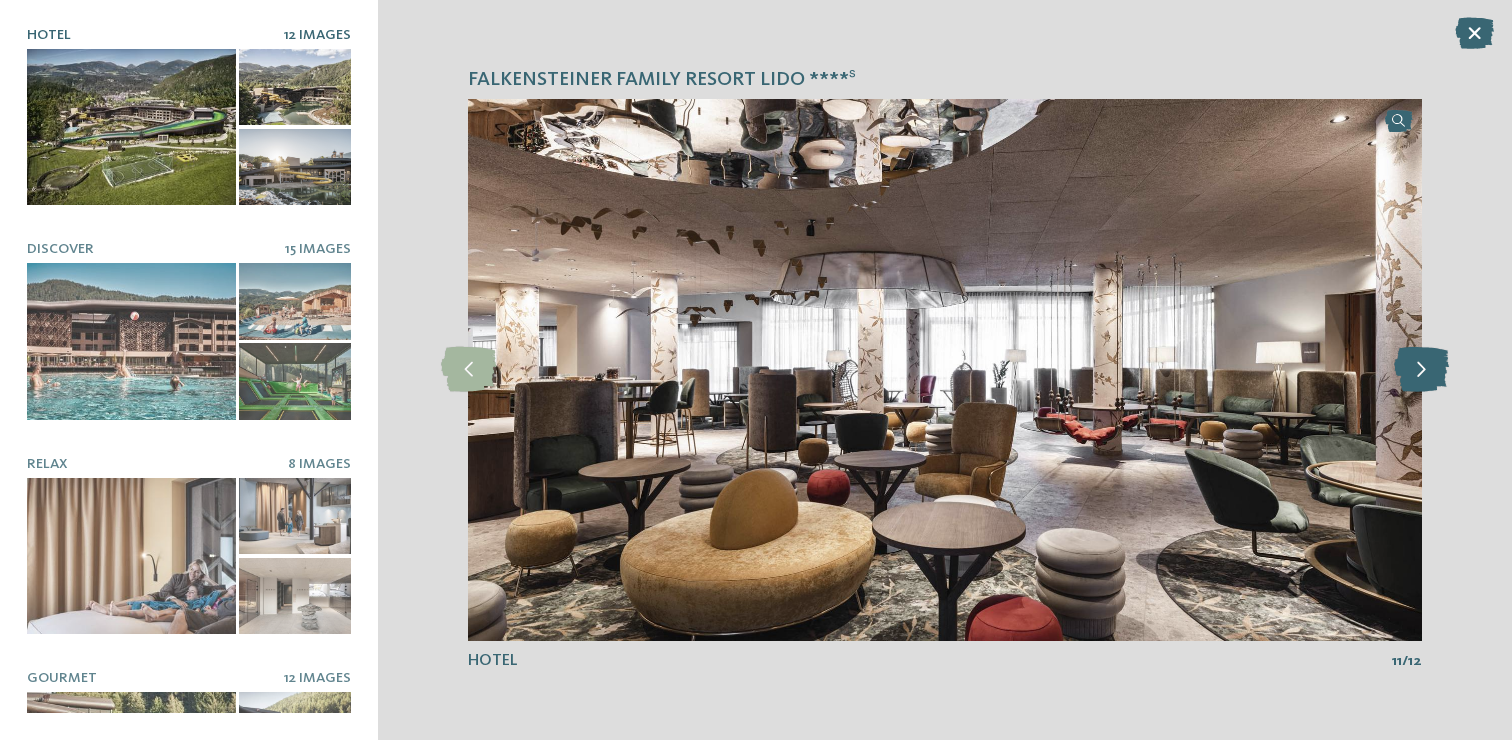 click at bounding box center [1421, 369] 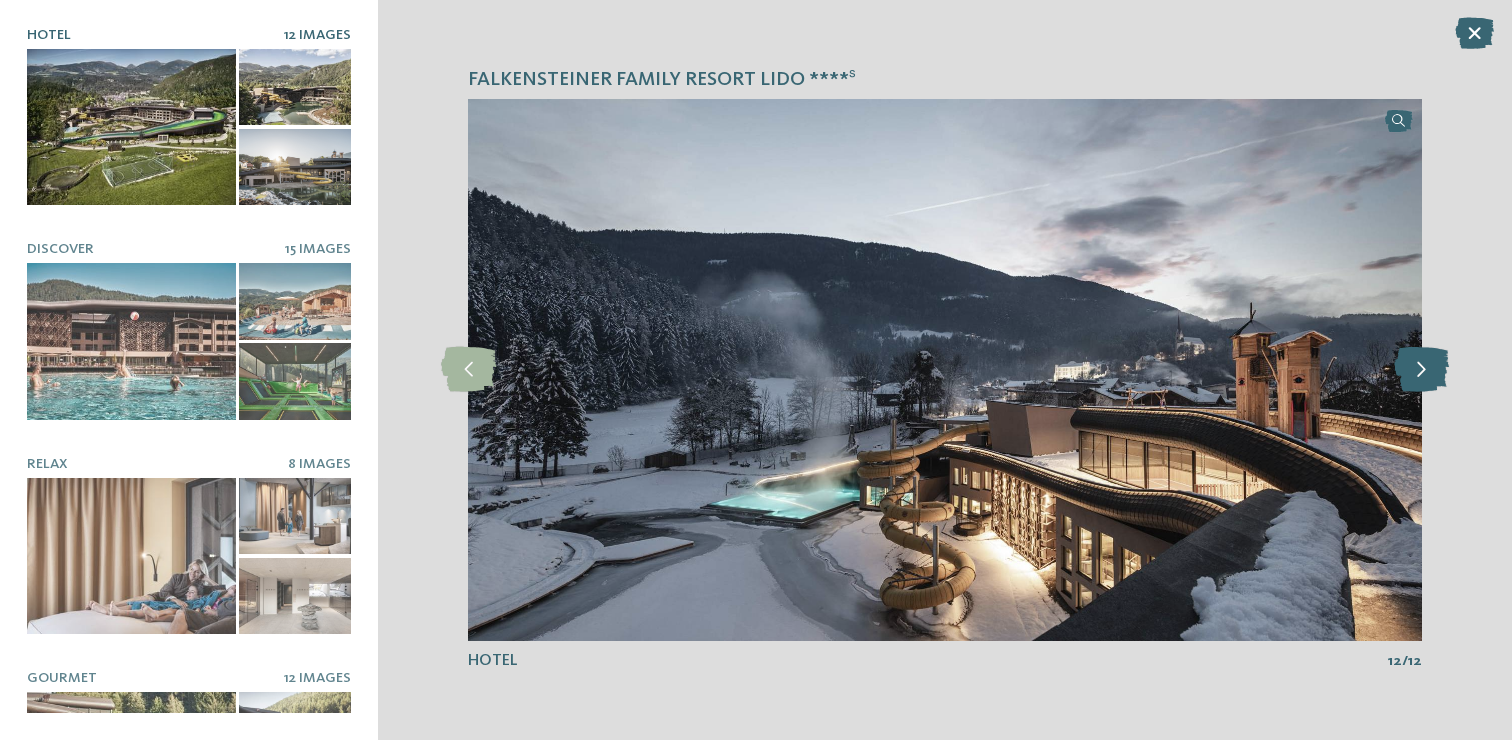 click at bounding box center [1421, 369] 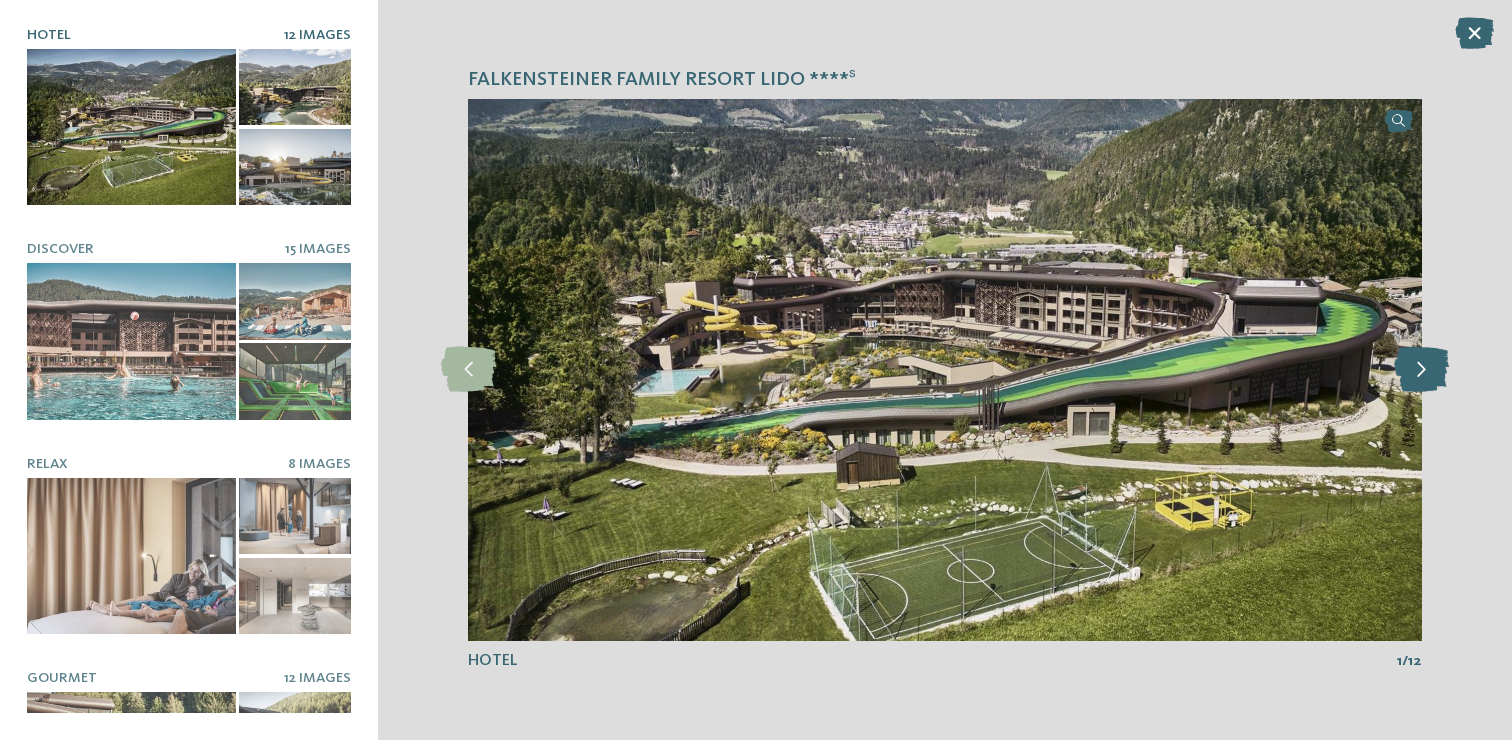 click at bounding box center [1421, 369] 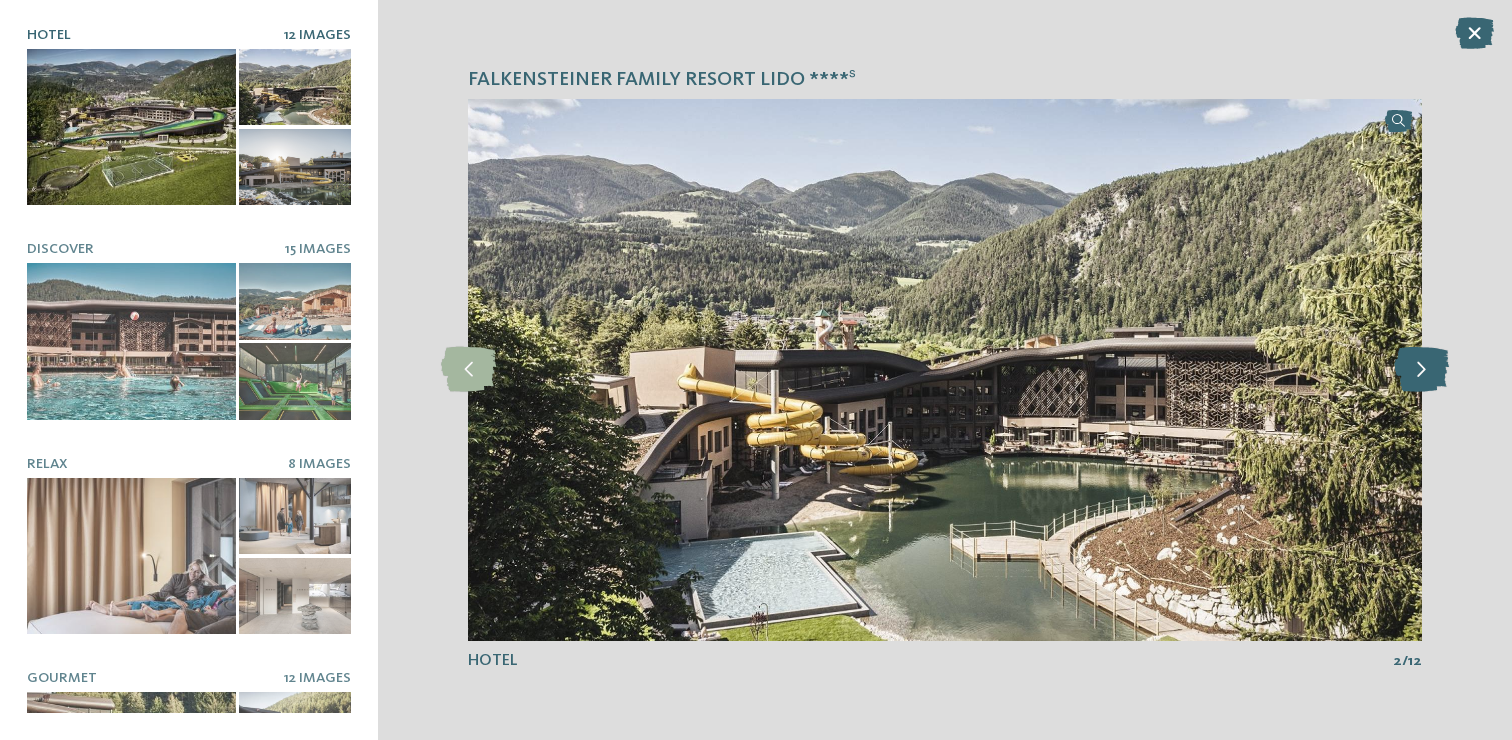click at bounding box center (1421, 369) 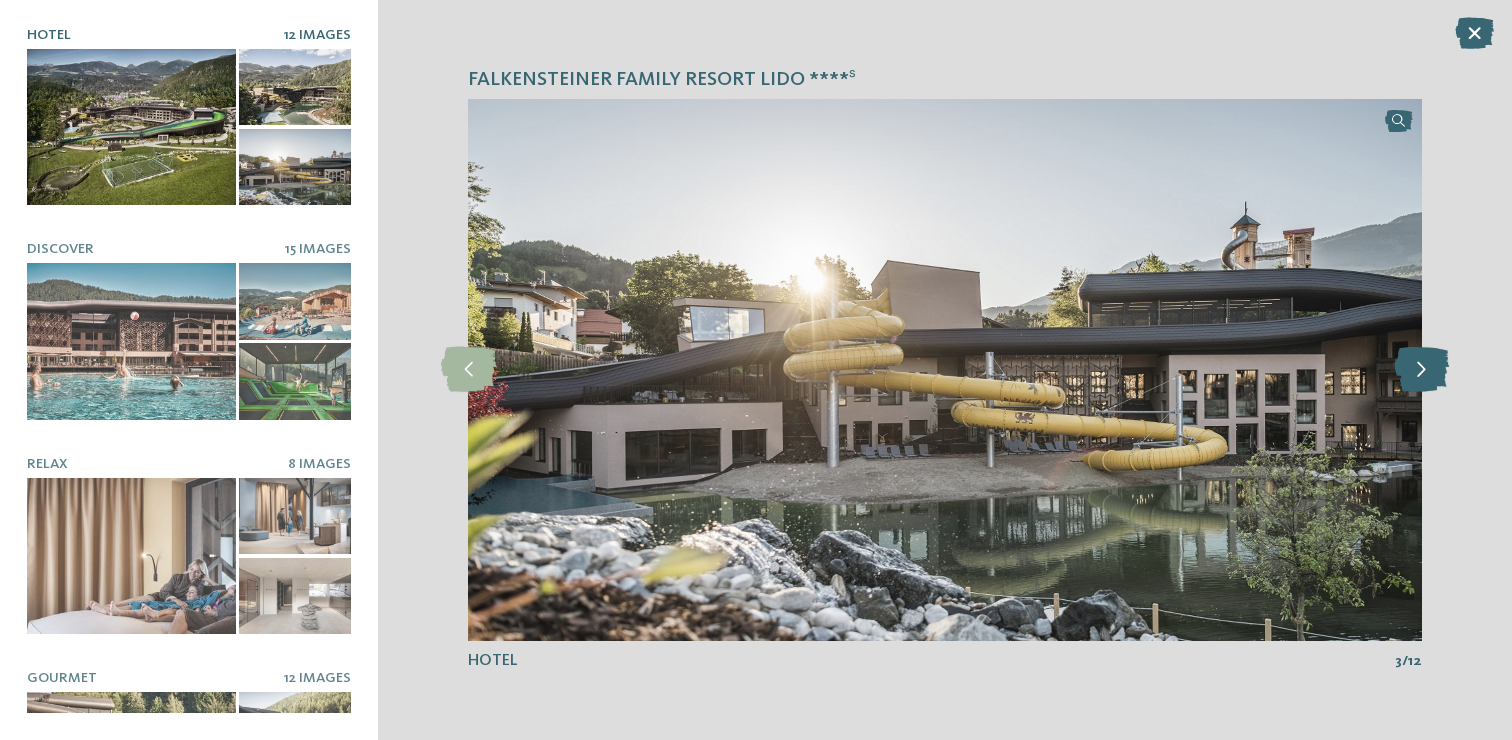 click at bounding box center [1421, 369] 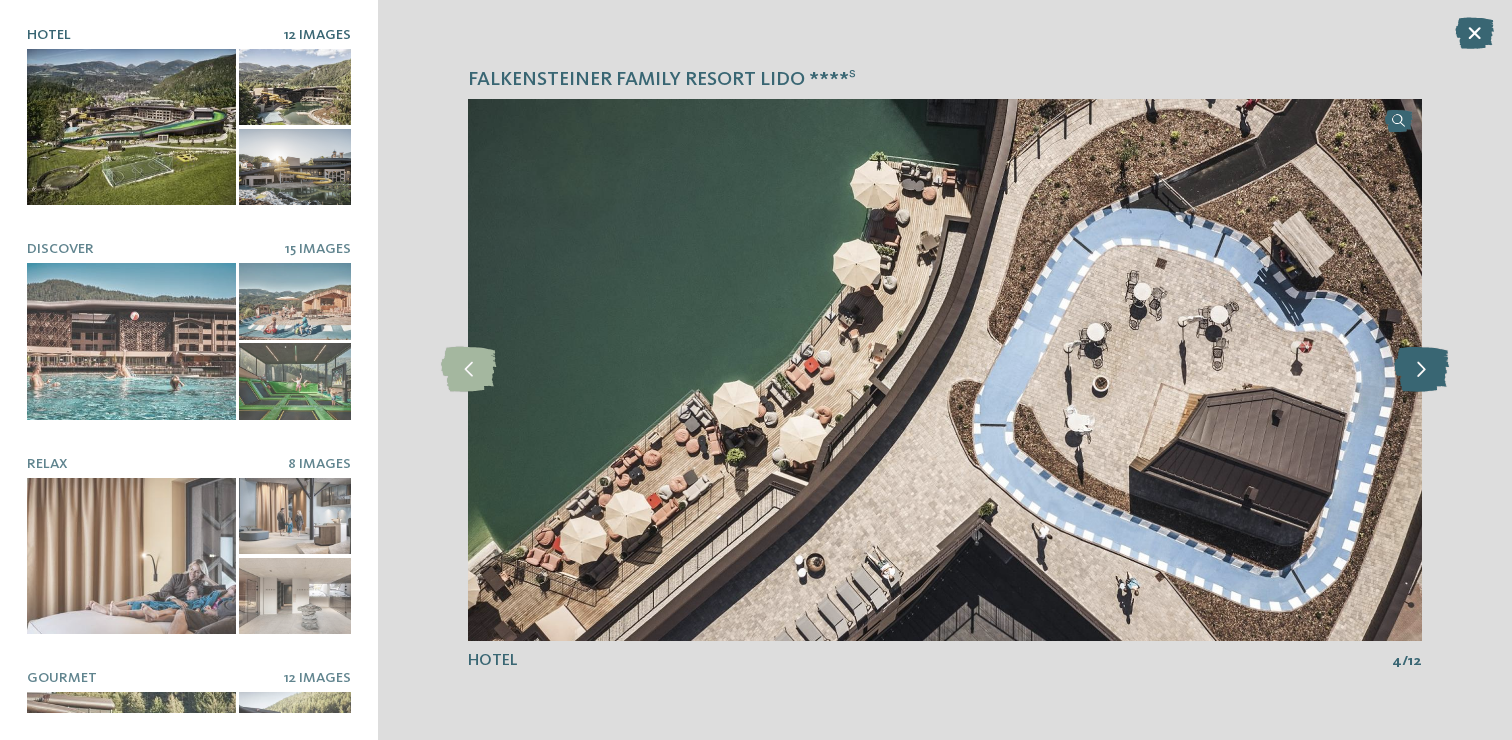 click at bounding box center [1421, 369] 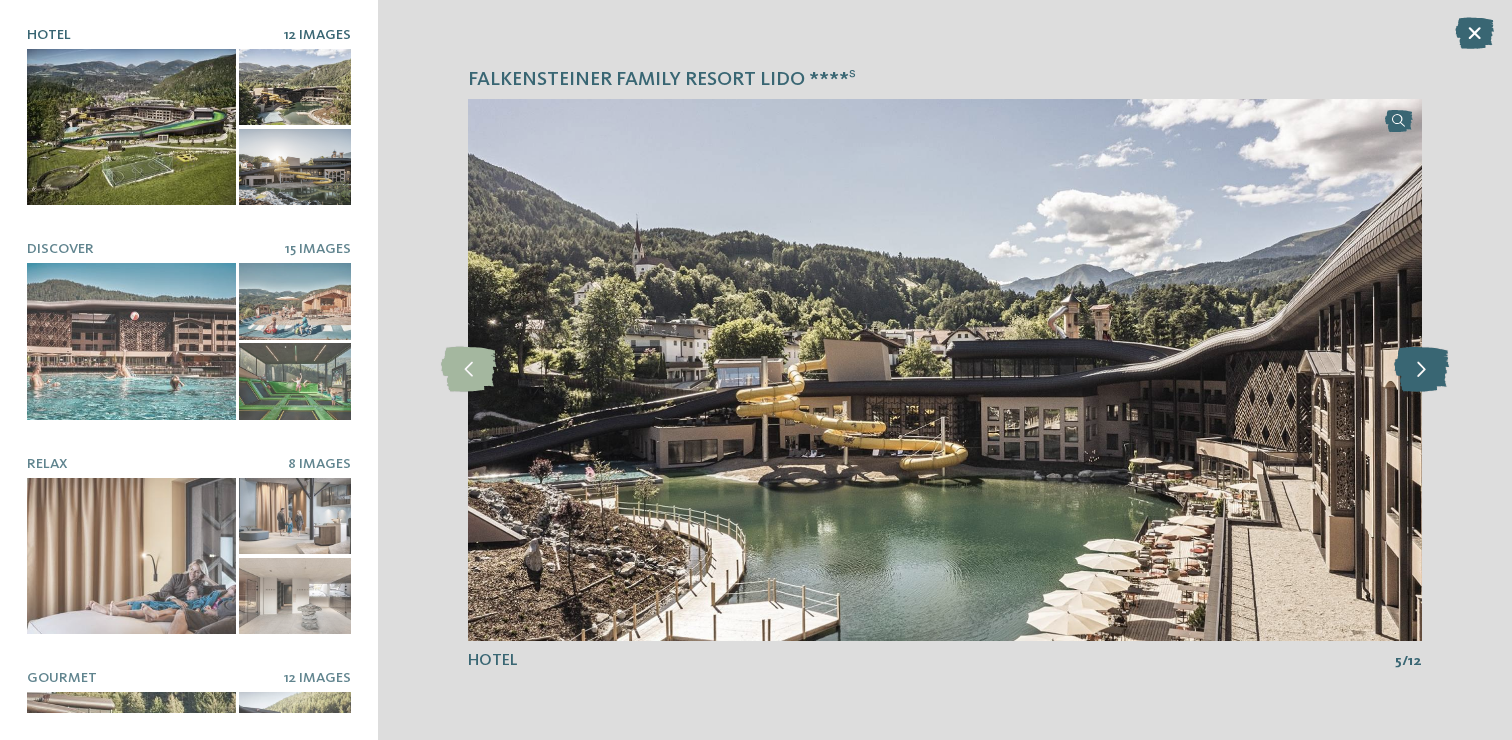 click at bounding box center [1421, 369] 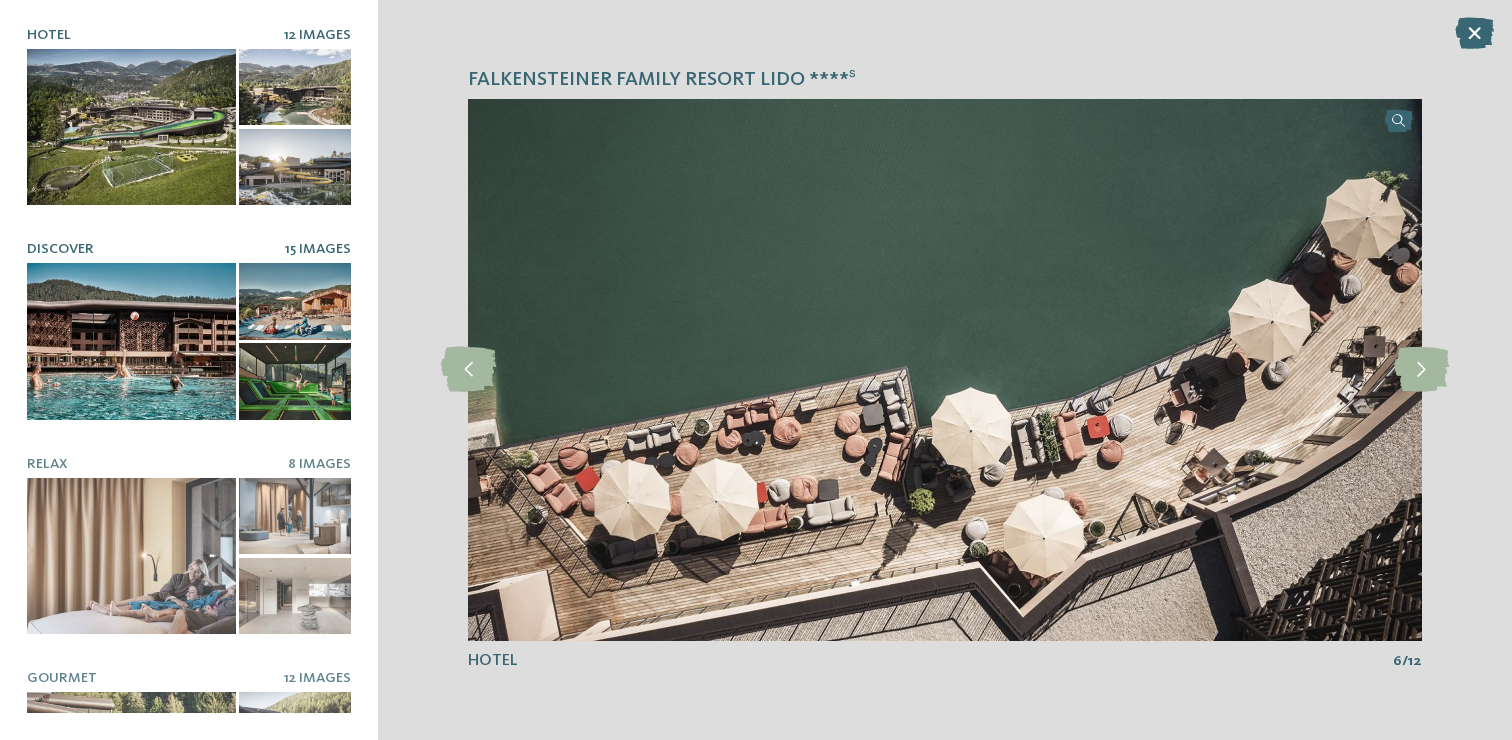 click at bounding box center (131, 341) 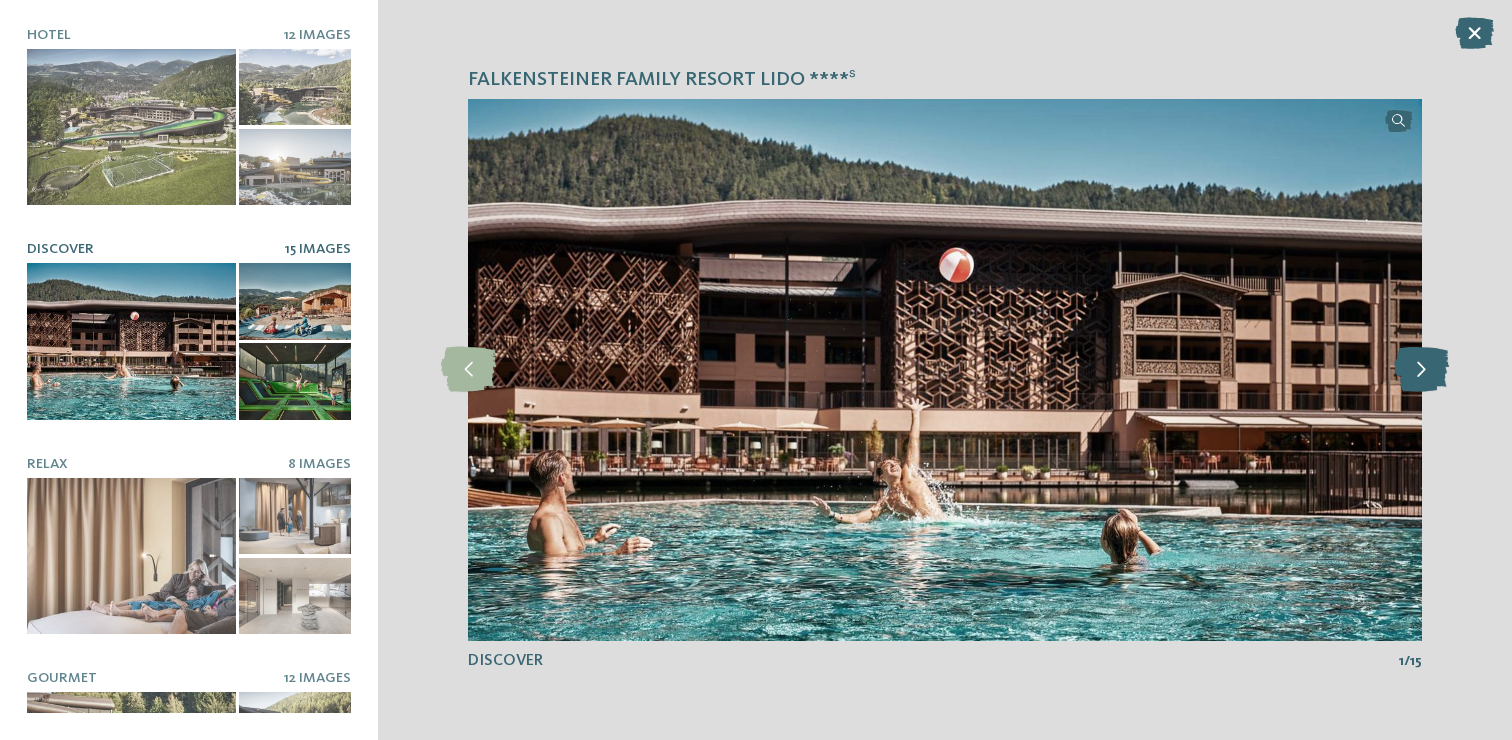 click at bounding box center [1421, 369] 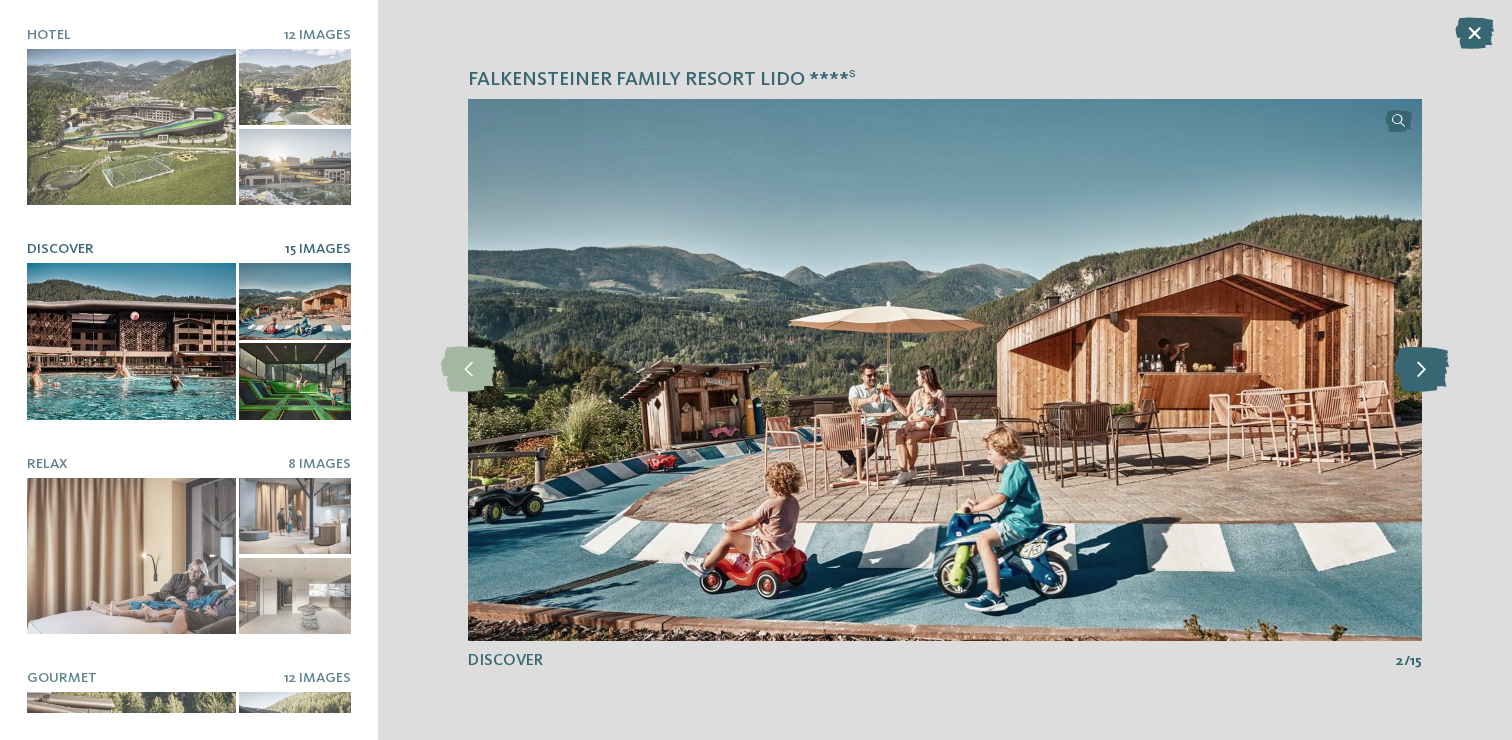 click at bounding box center [1421, 369] 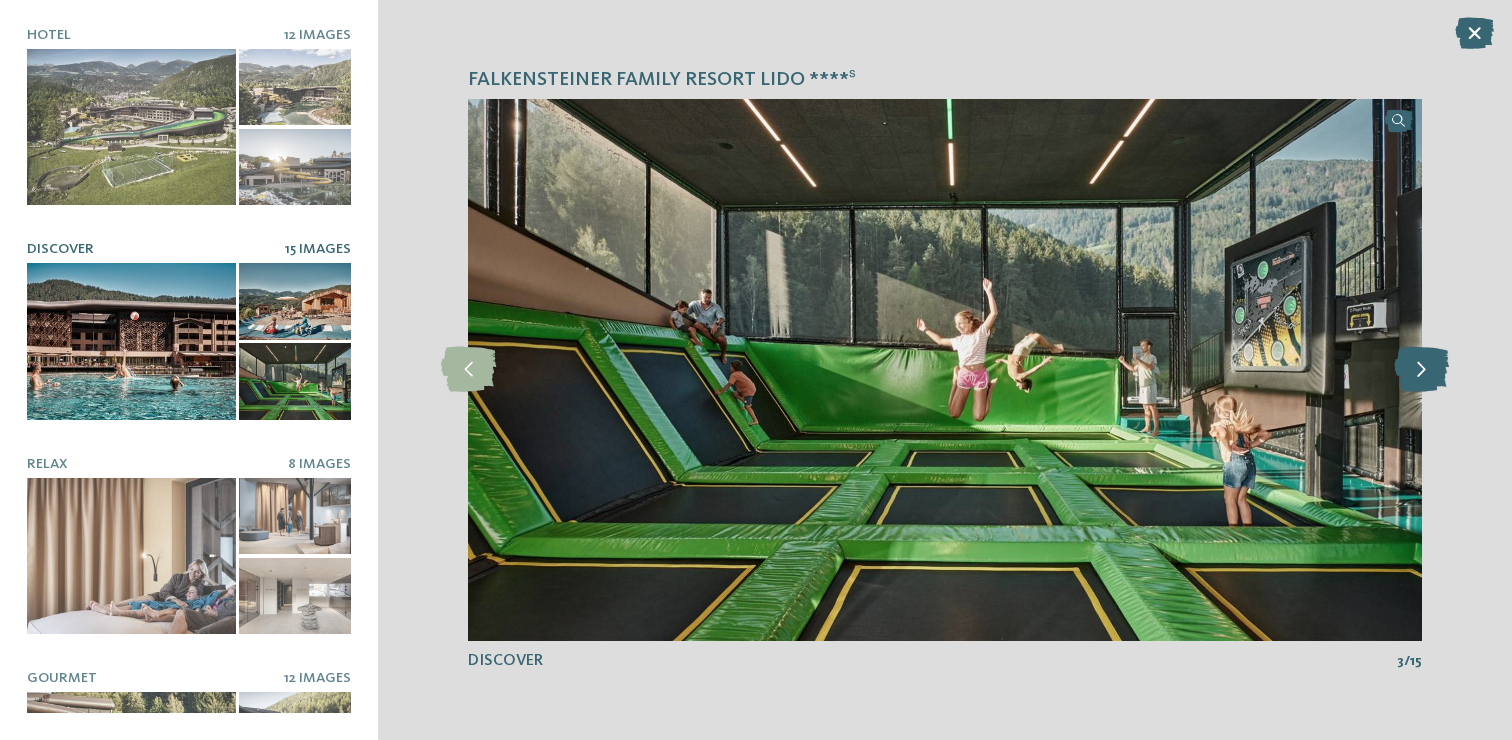 click at bounding box center (1421, 369) 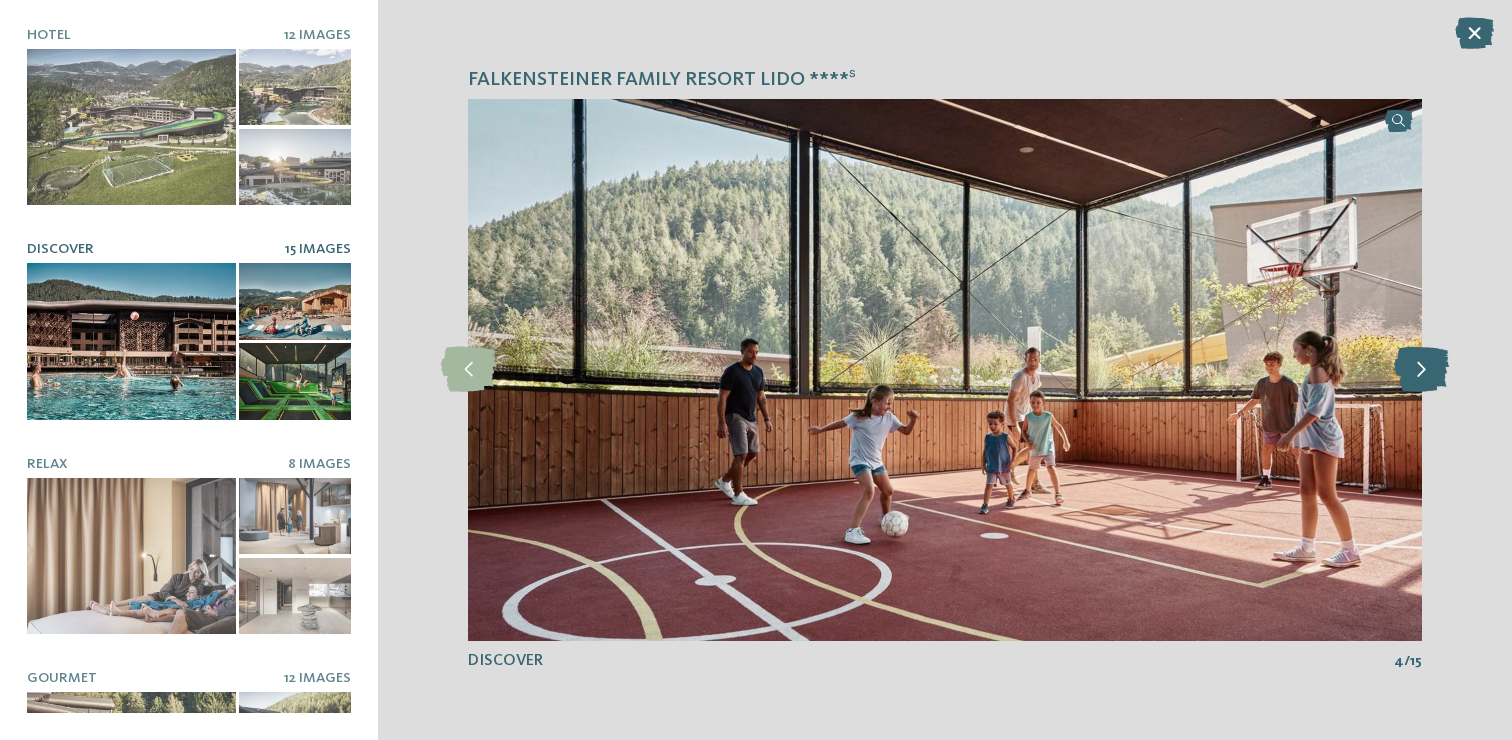 click at bounding box center [1421, 369] 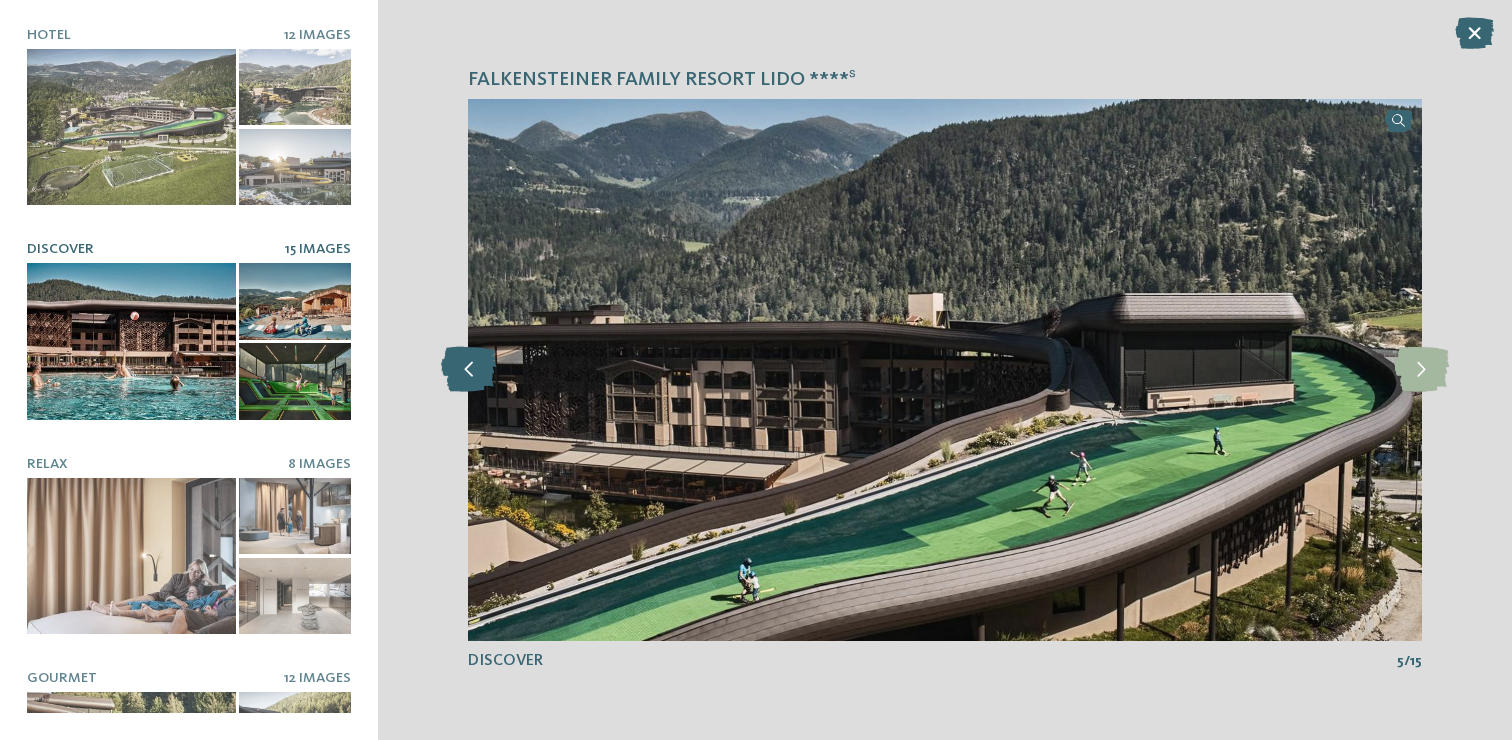 click at bounding box center (468, 369) 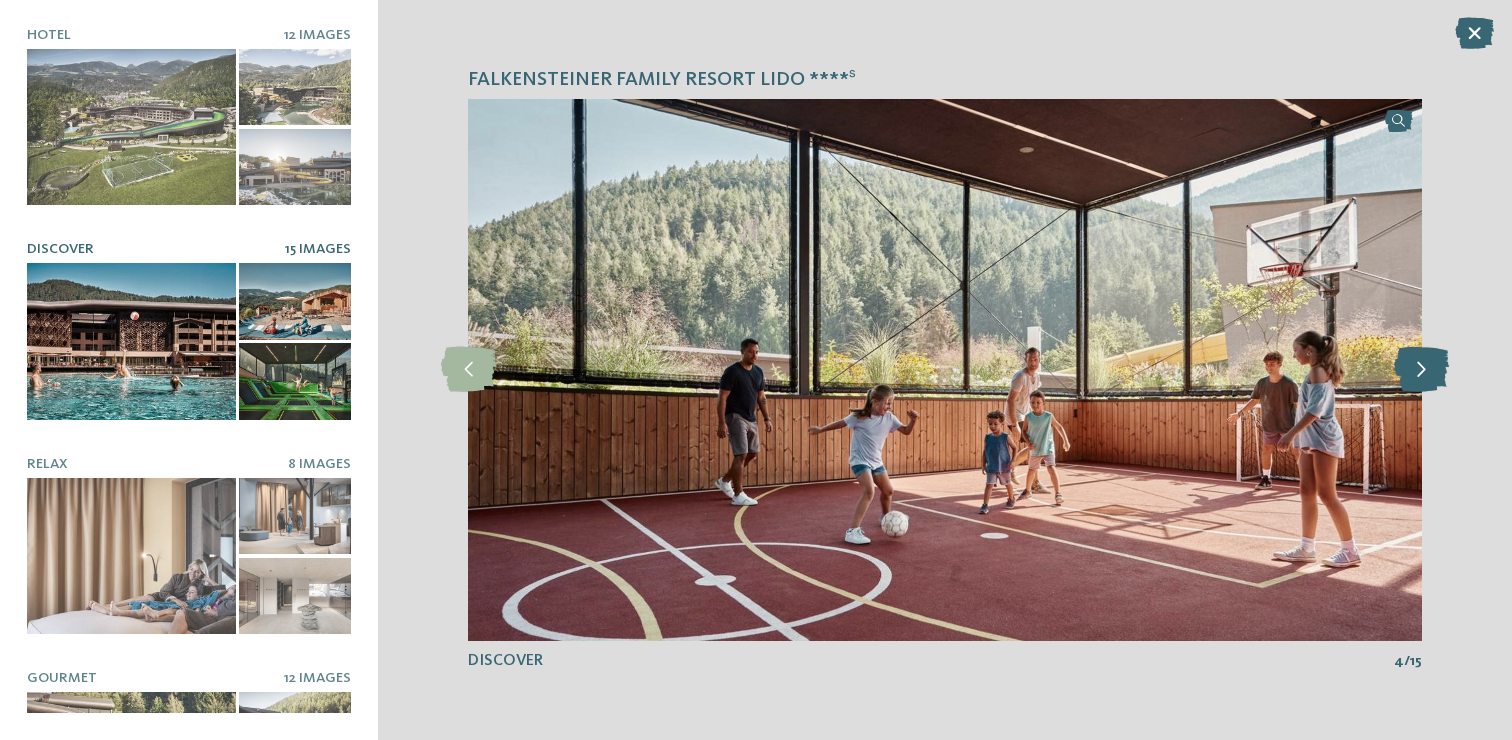 click at bounding box center (1421, 369) 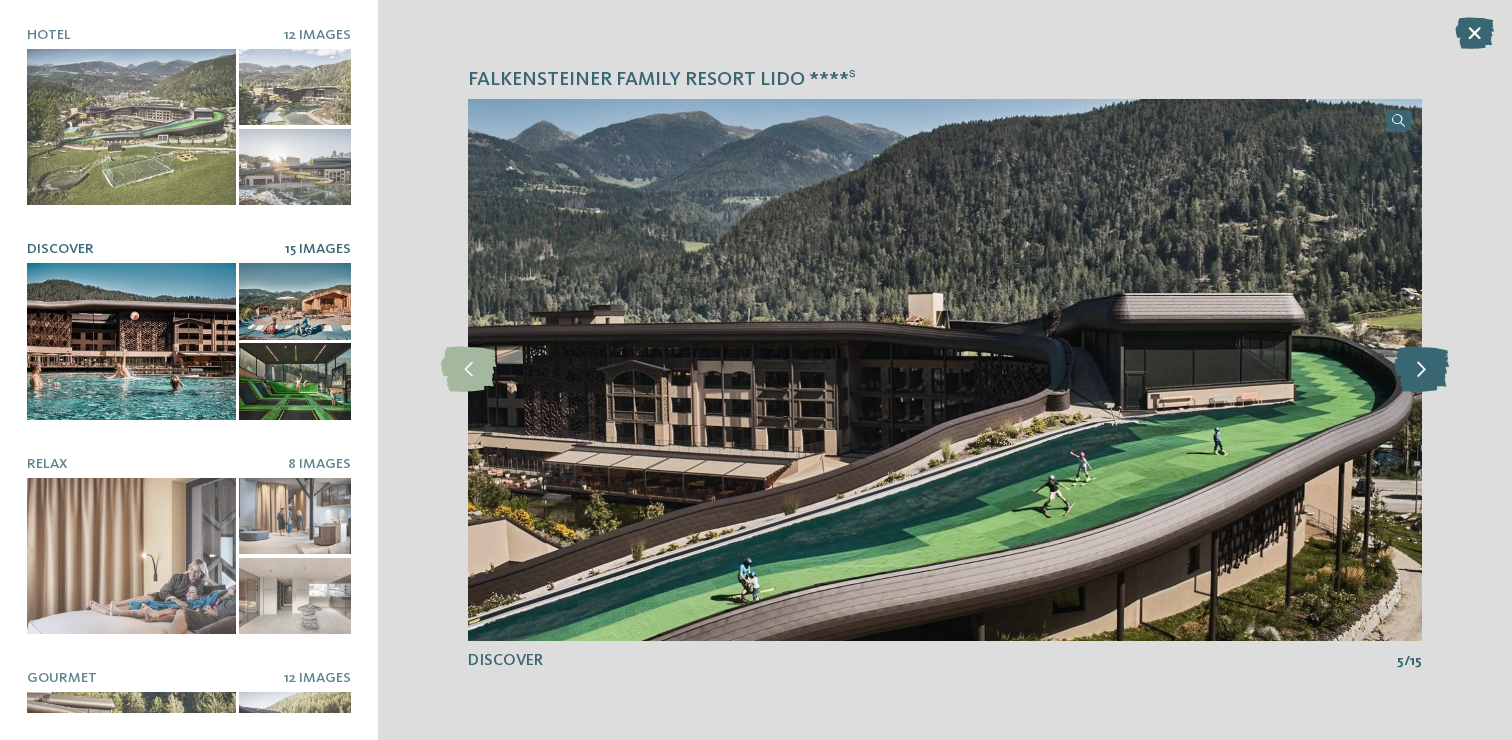 click at bounding box center (1421, 369) 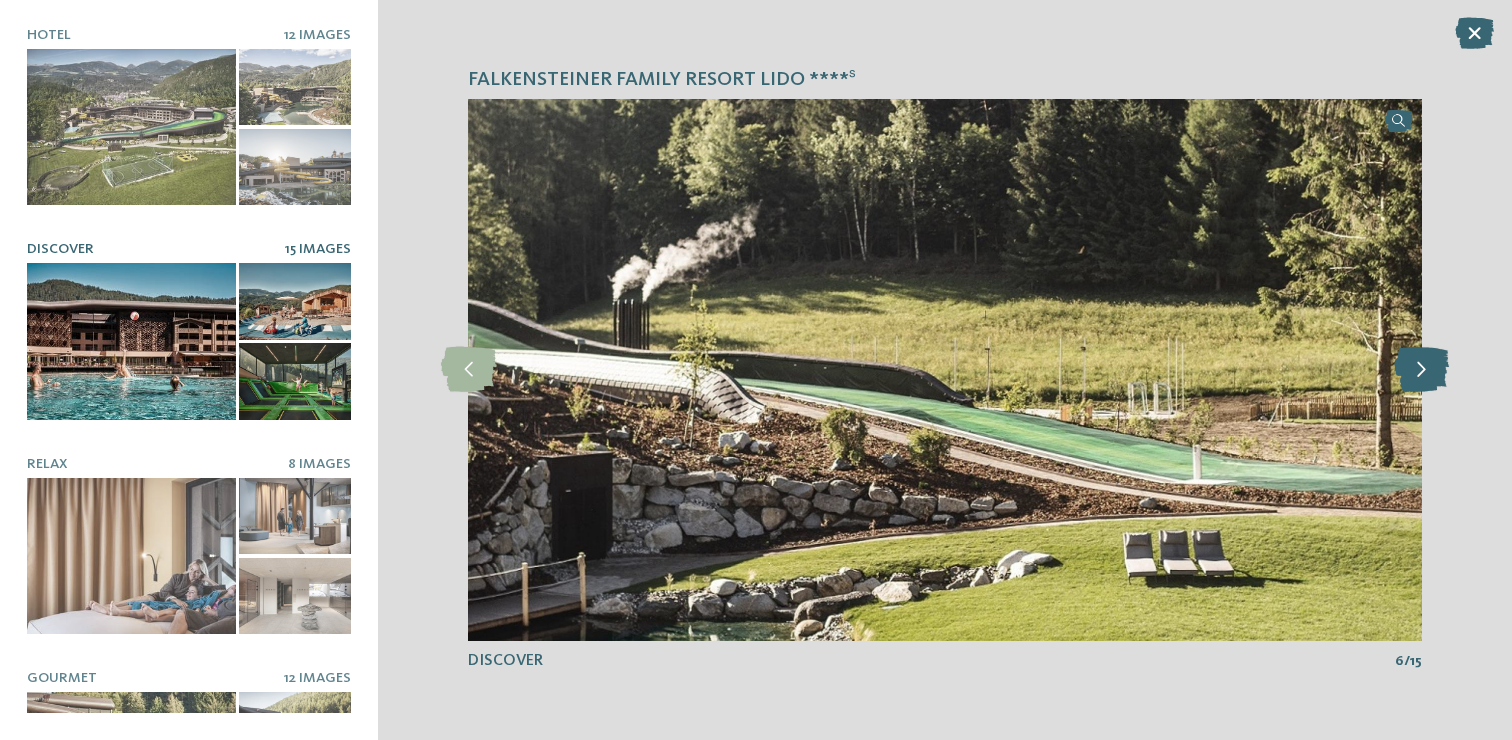 click at bounding box center [1421, 369] 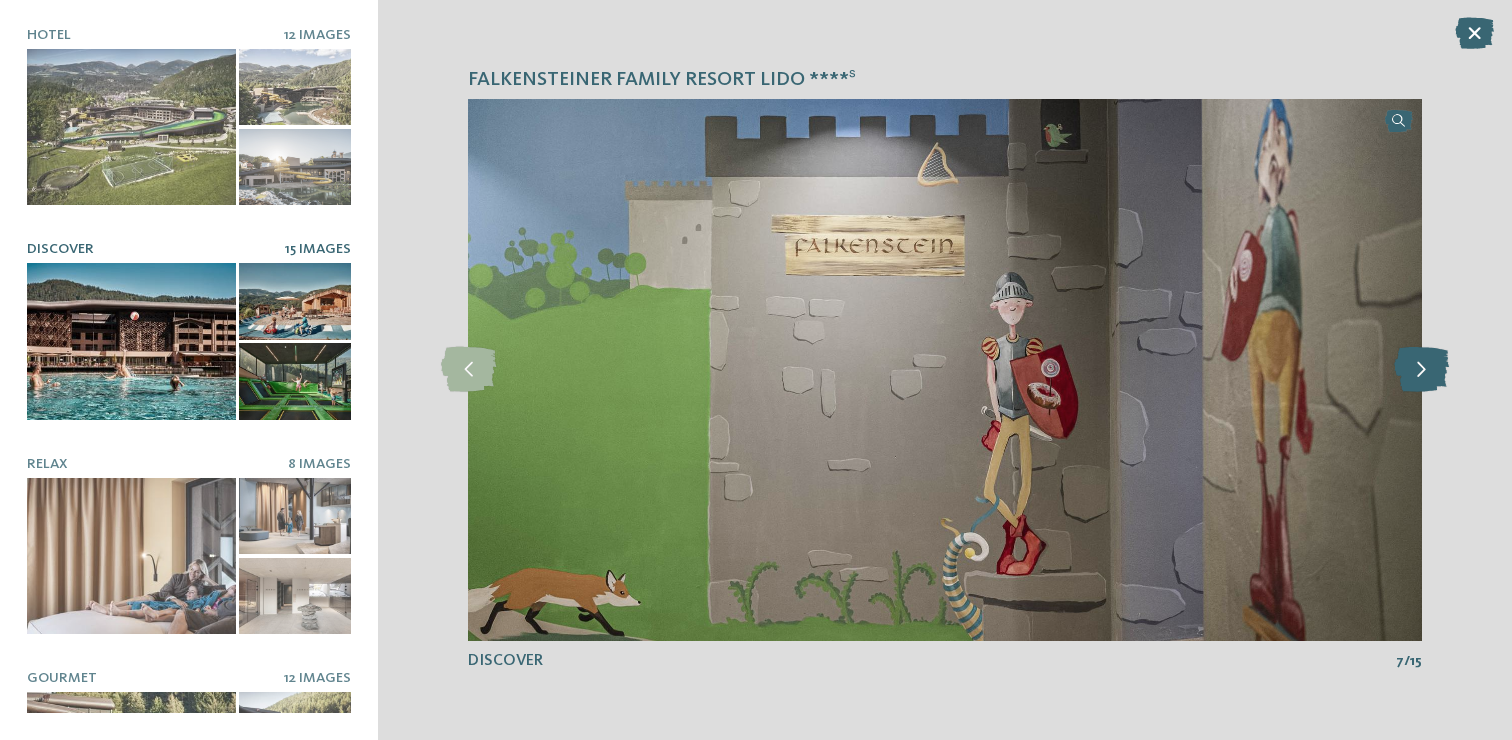 click at bounding box center [1421, 369] 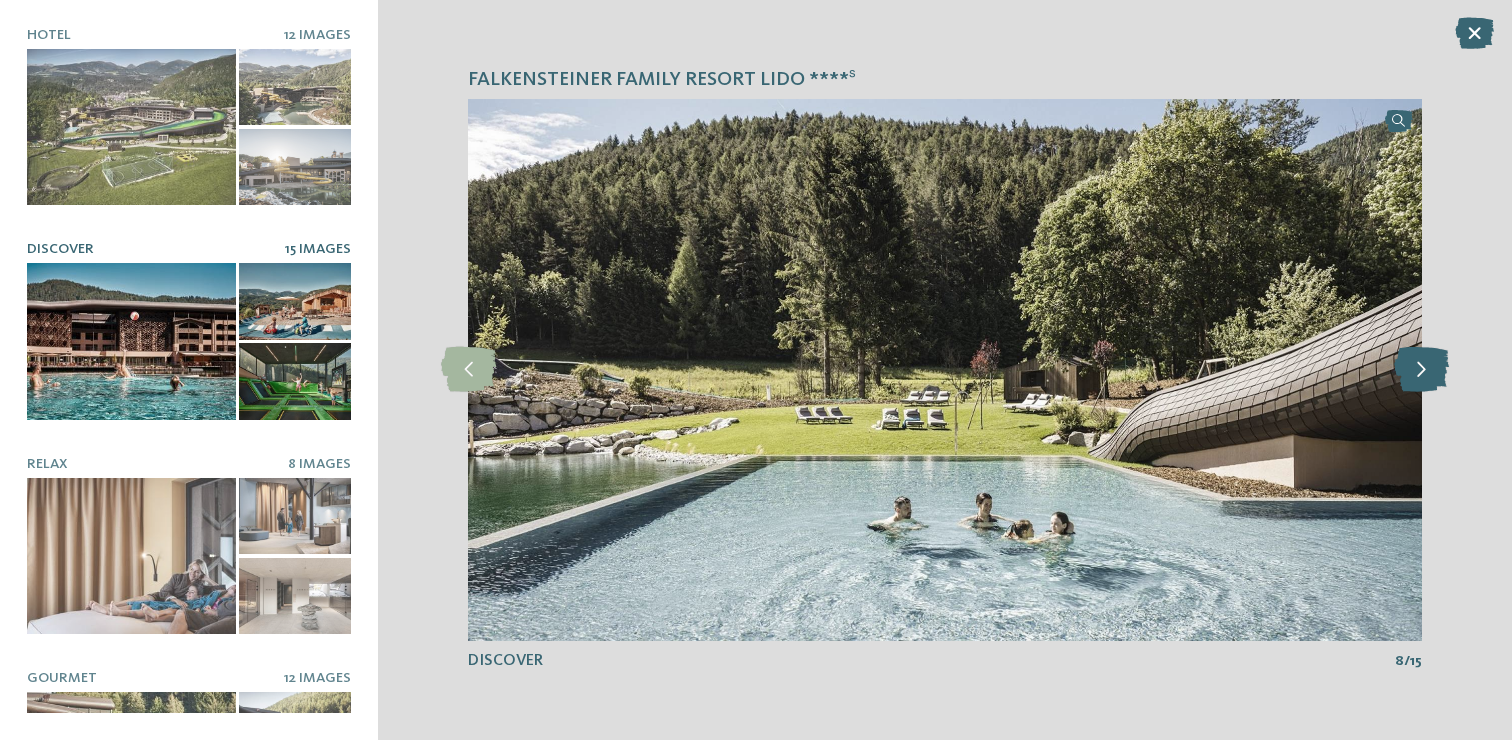 click at bounding box center [1421, 369] 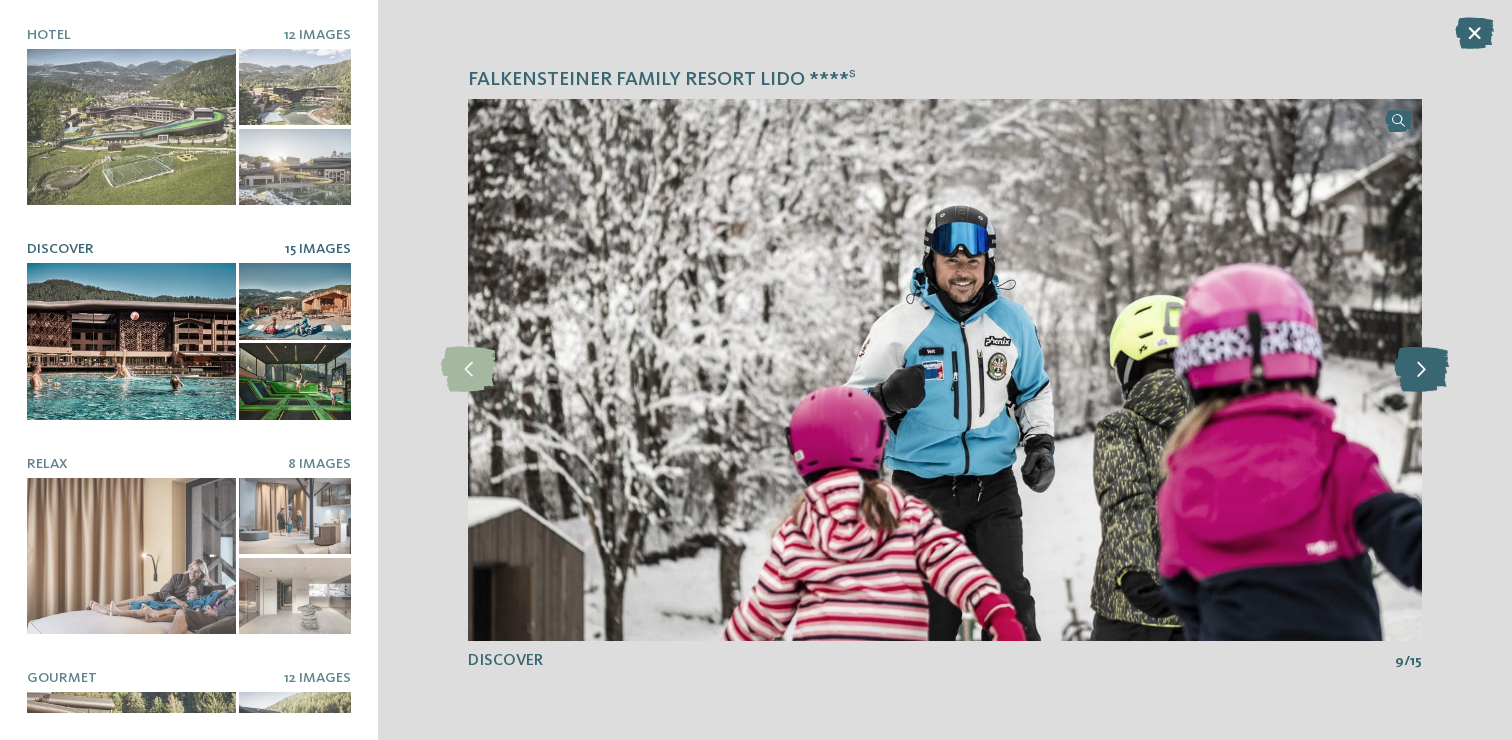 click at bounding box center (1421, 369) 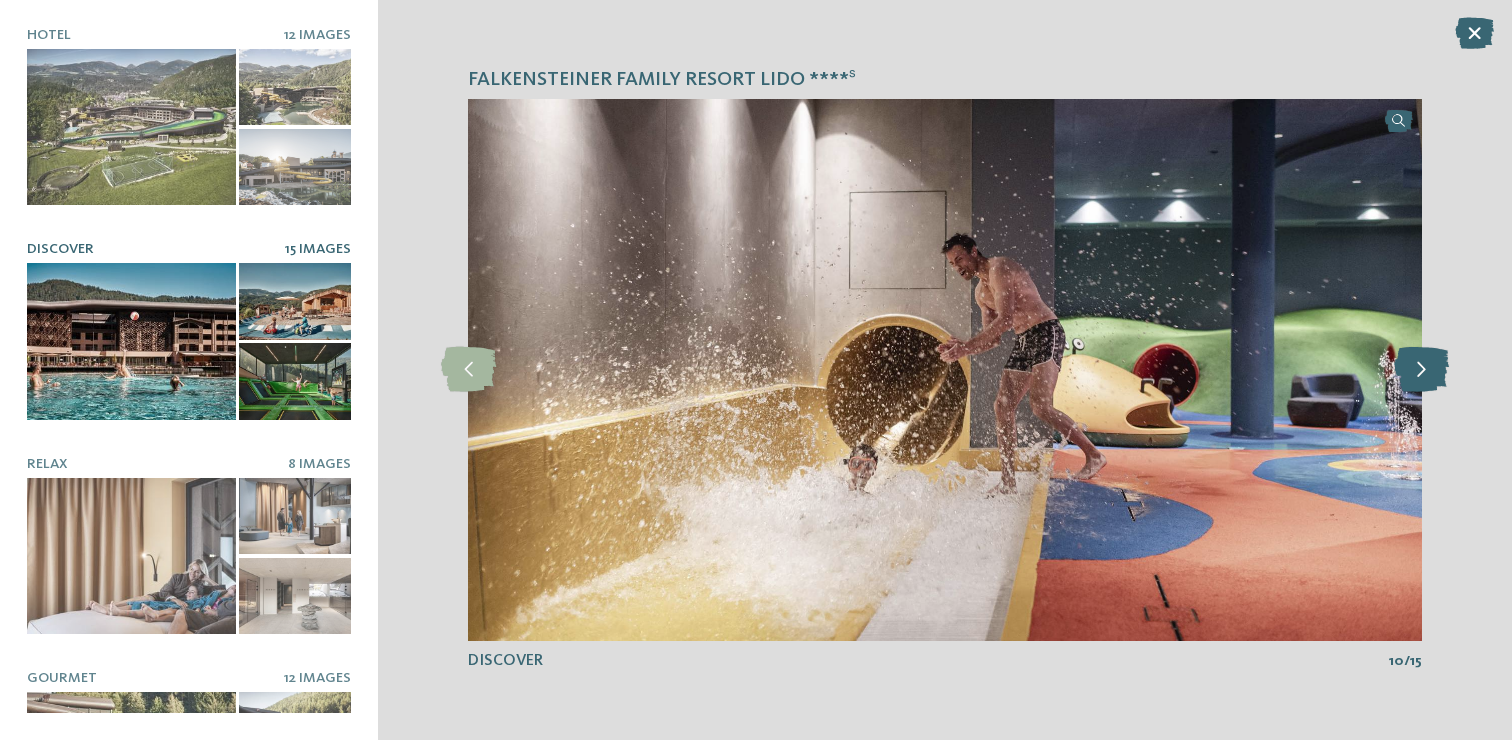 click at bounding box center (1421, 369) 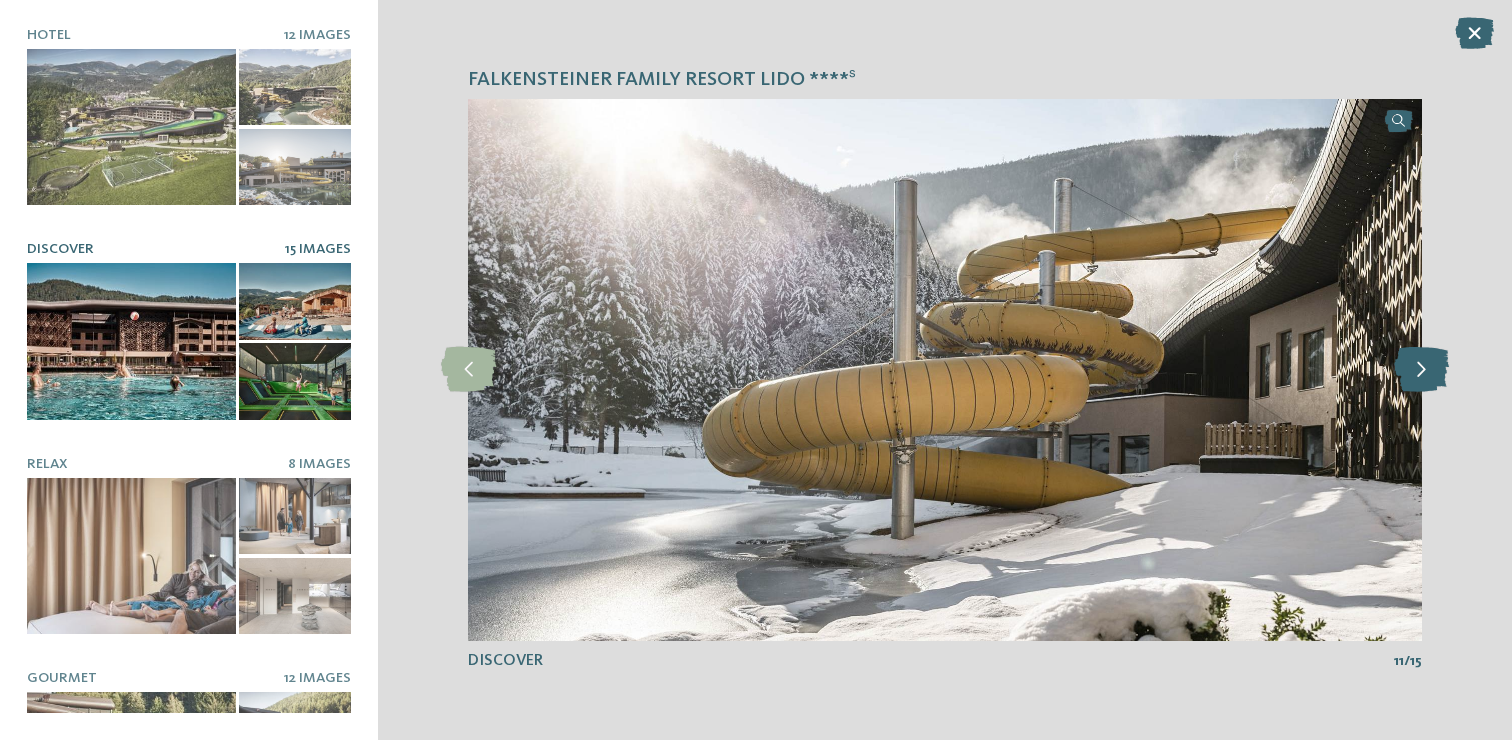 click at bounding box center [1421, 369] 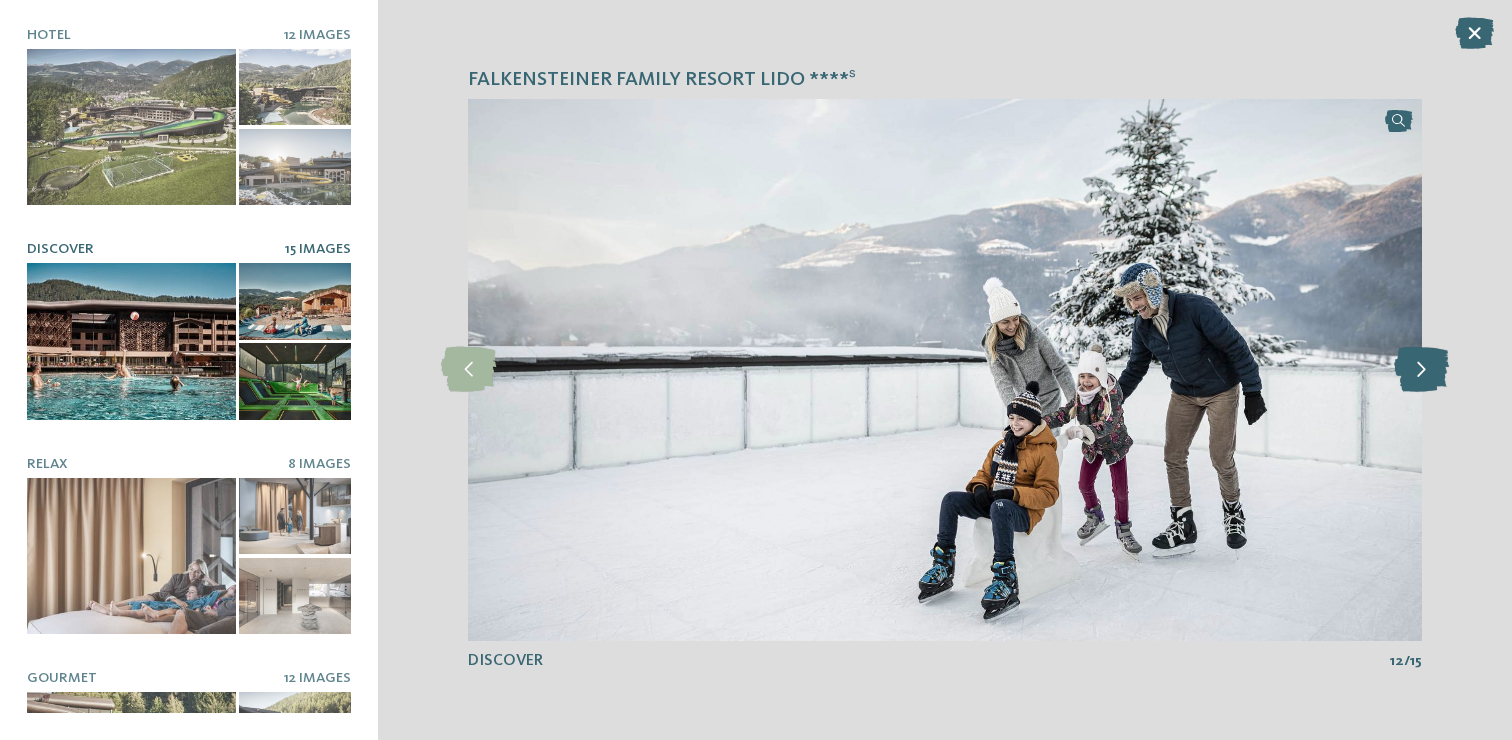 click at bounding box center (1421, 369) 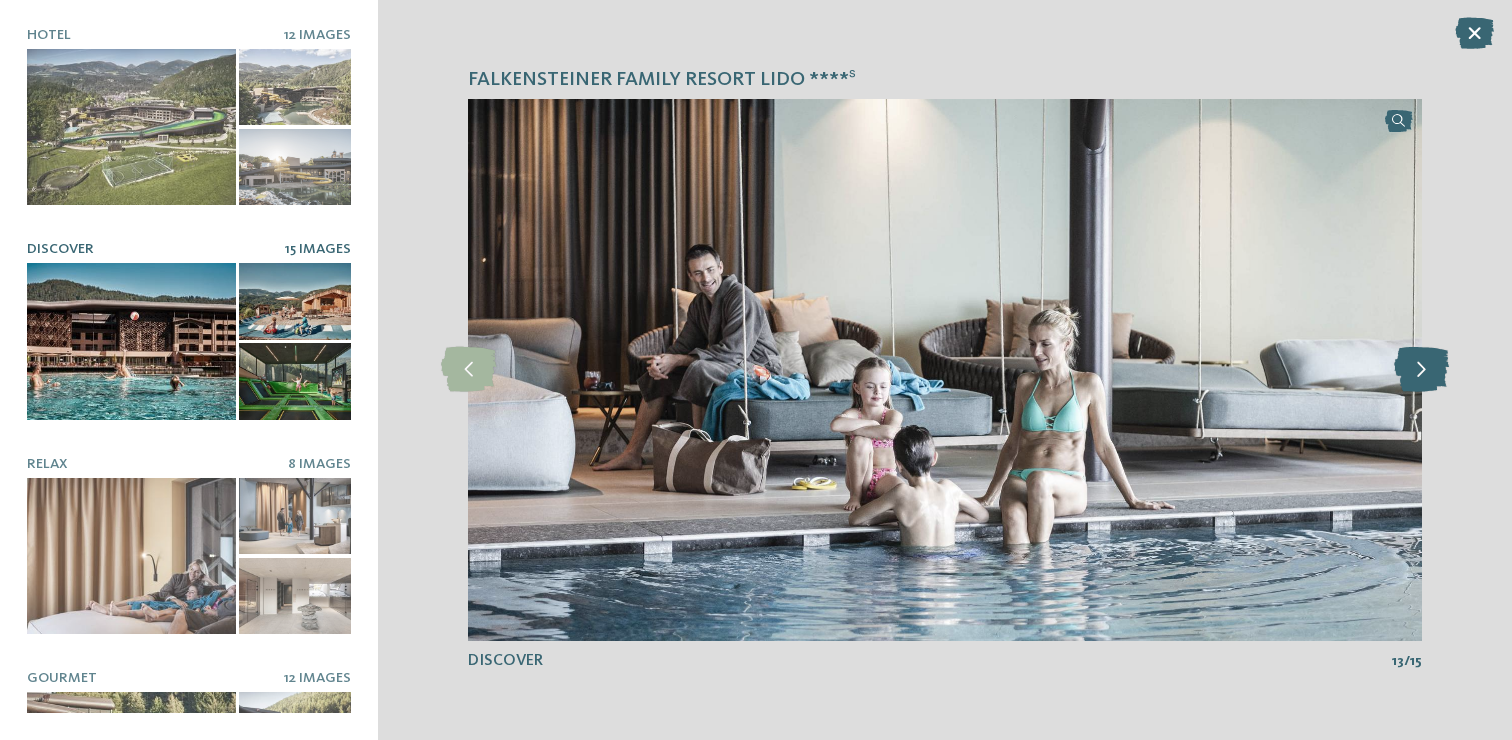 click at bounding box center [1421, 369] 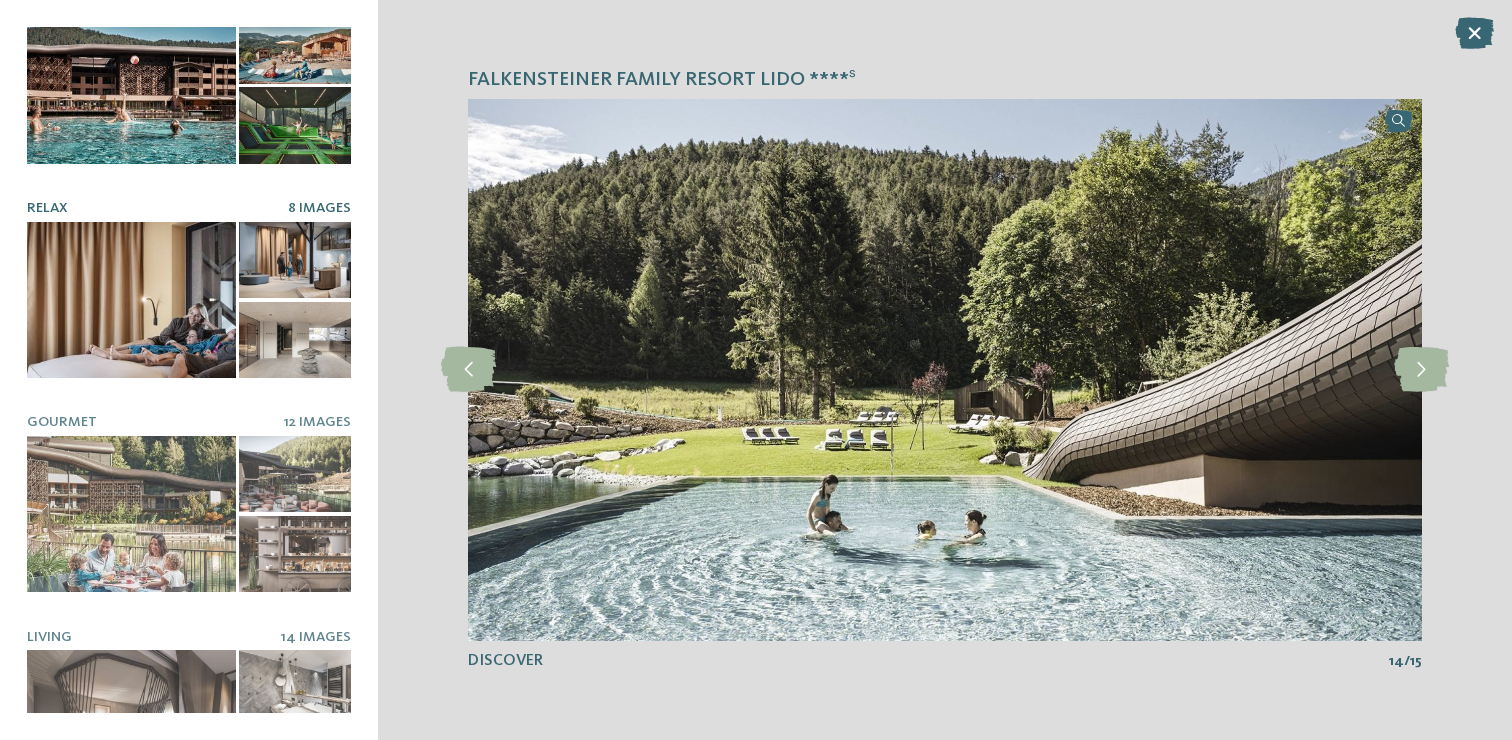 scroll, scrollTop: 260, scrollLeft: 0, axis: vertical 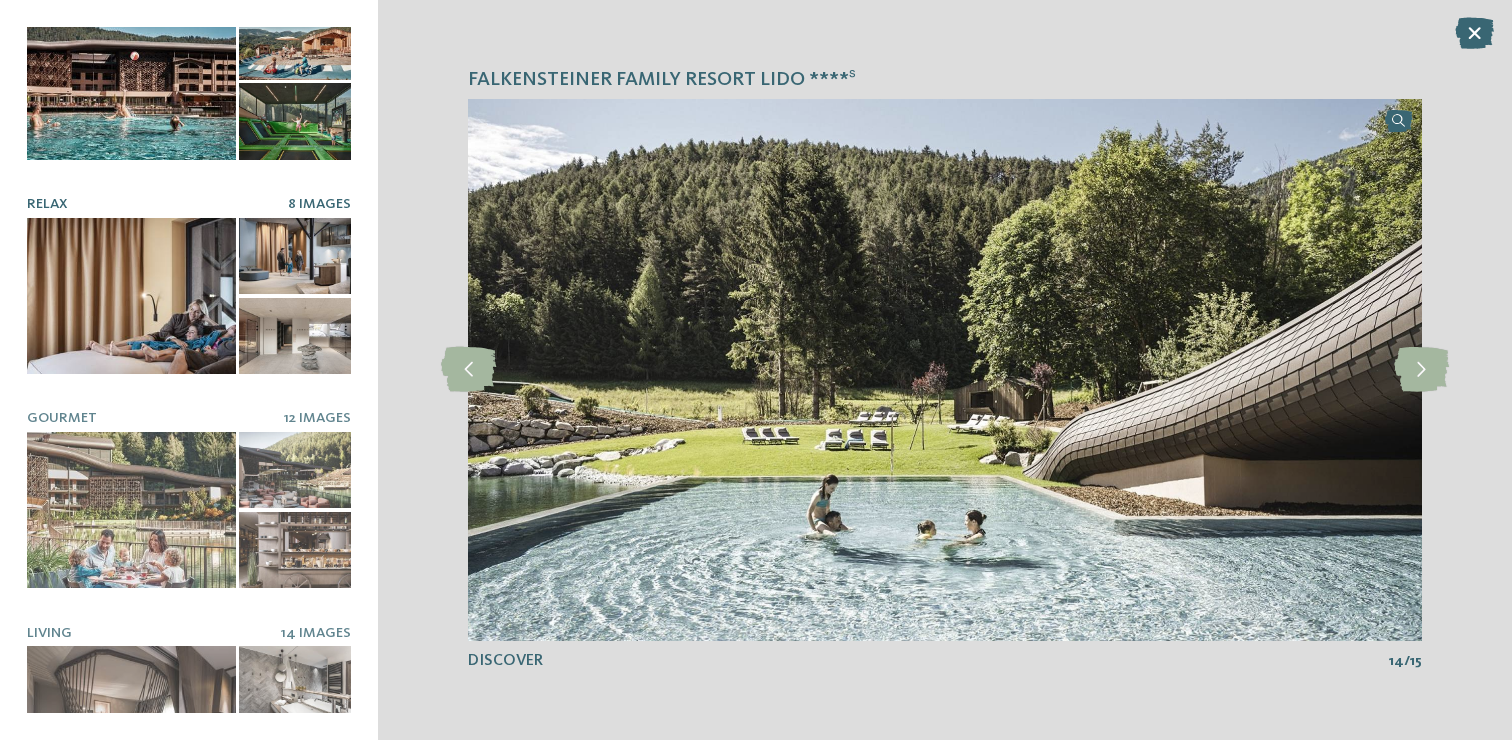 click at bounding box center (131, 296) 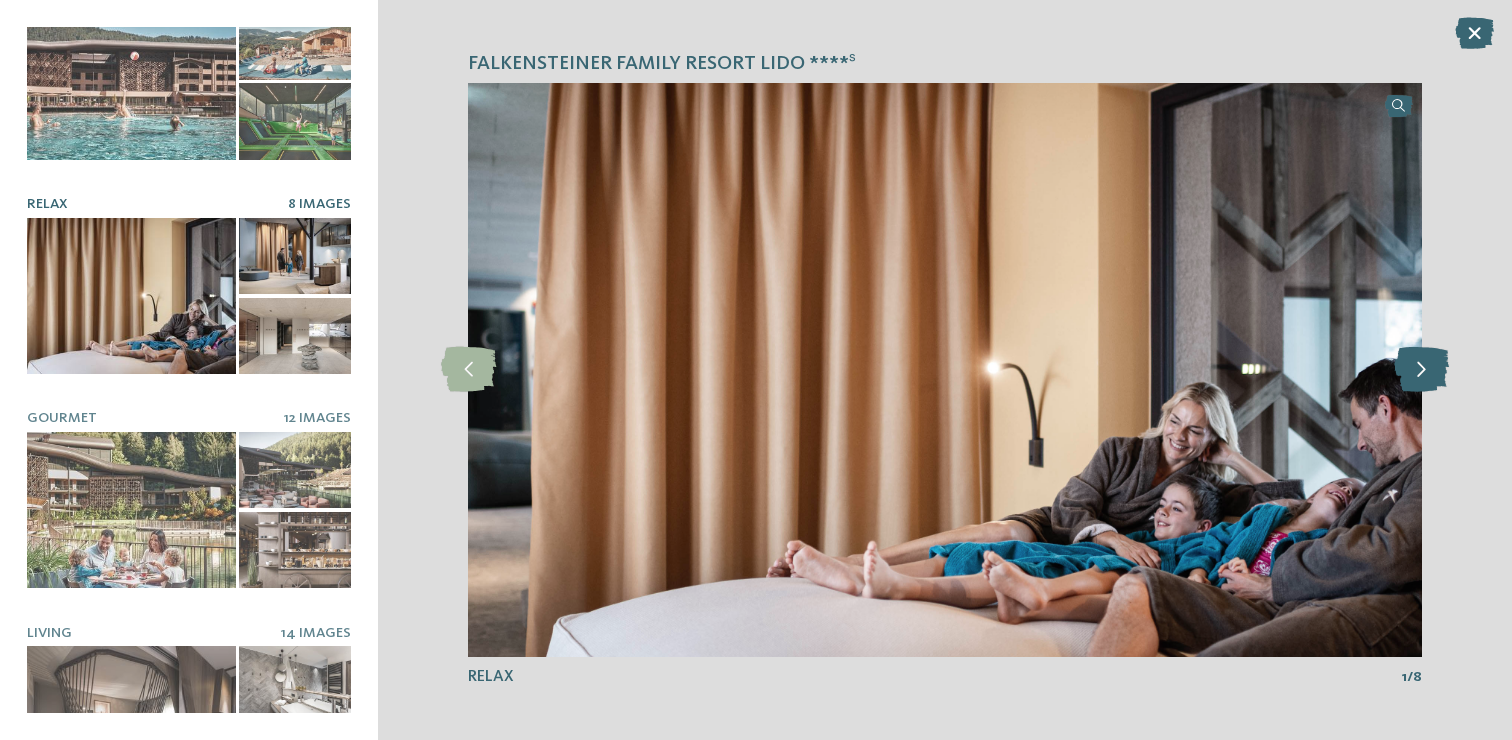 click at bounding box center [1421, 369] 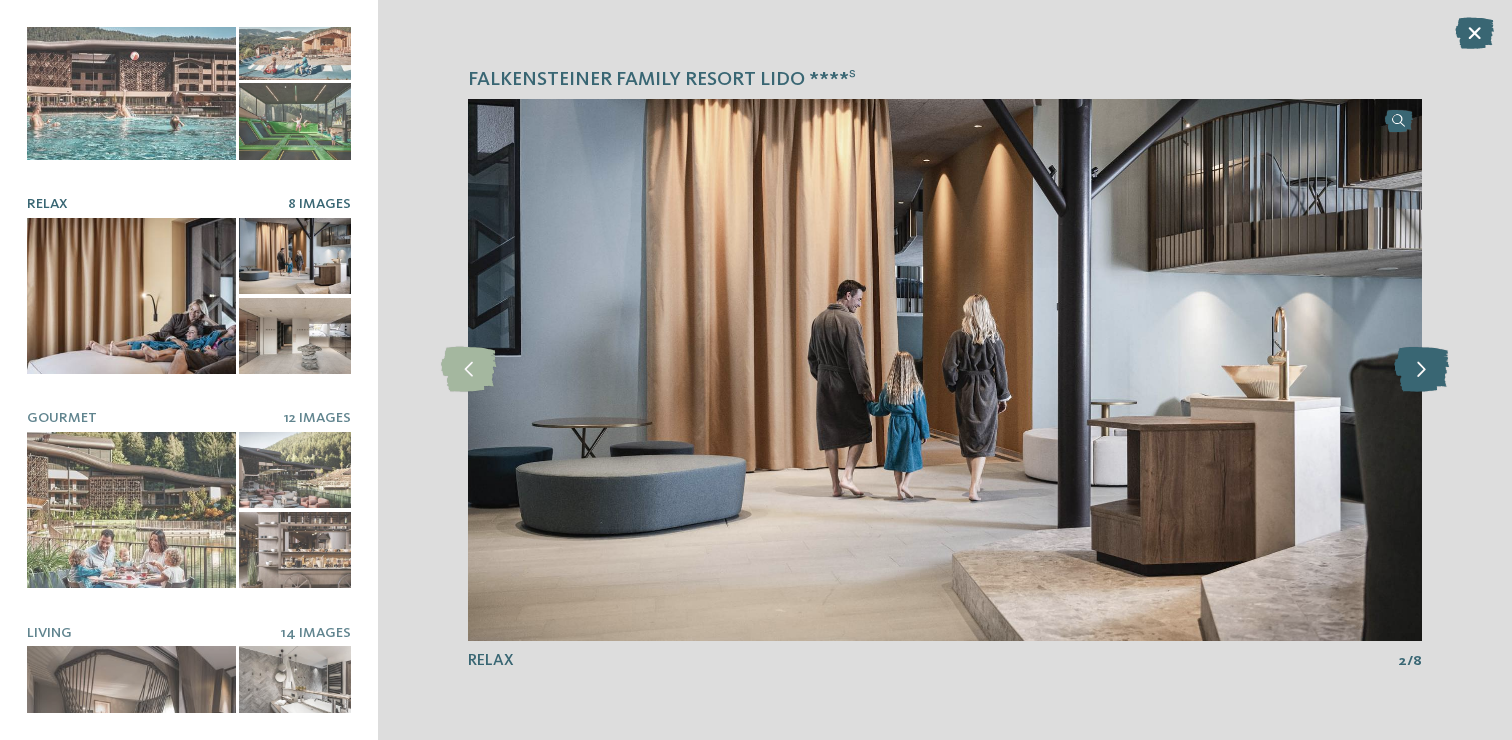 click at bounding box center [1421, 369] 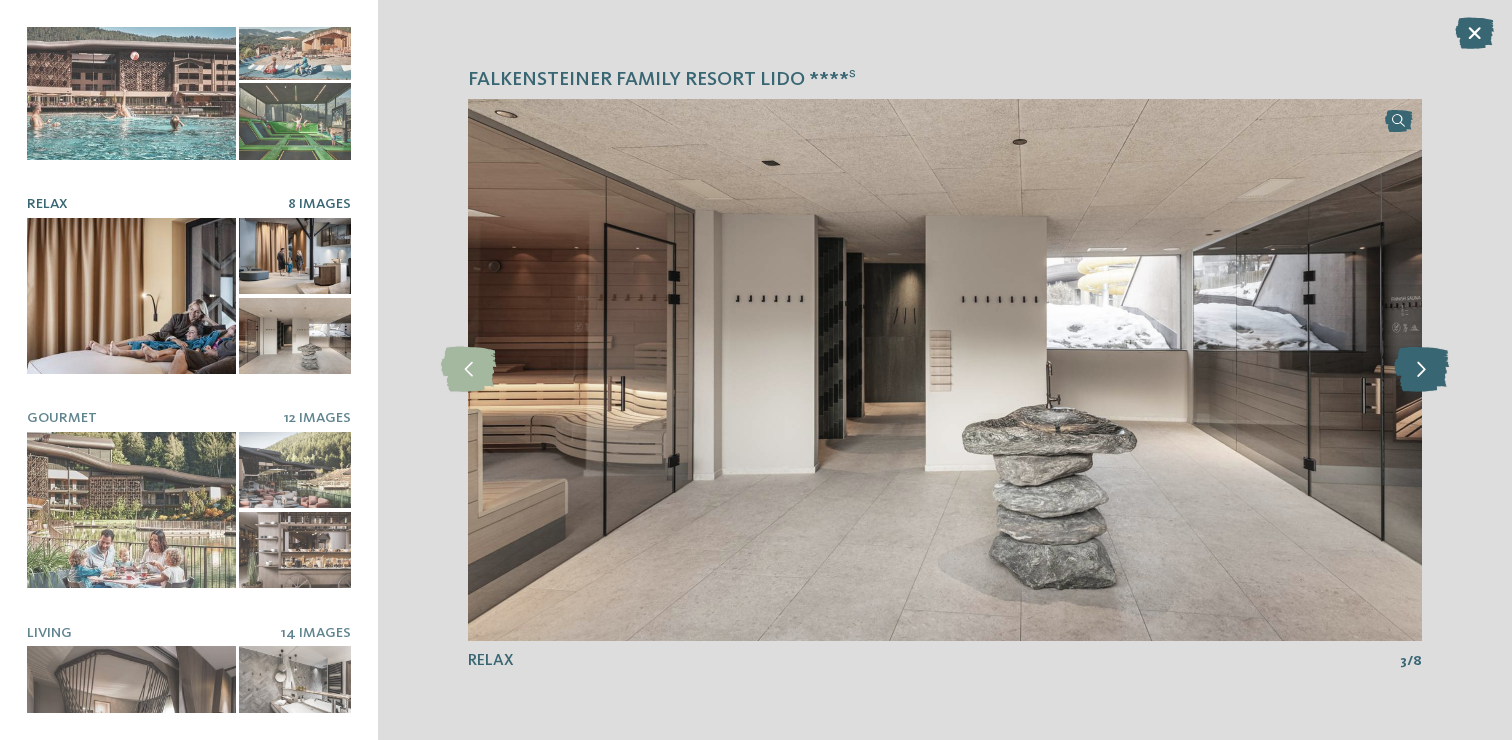 click at bounding box center (1421, 369) 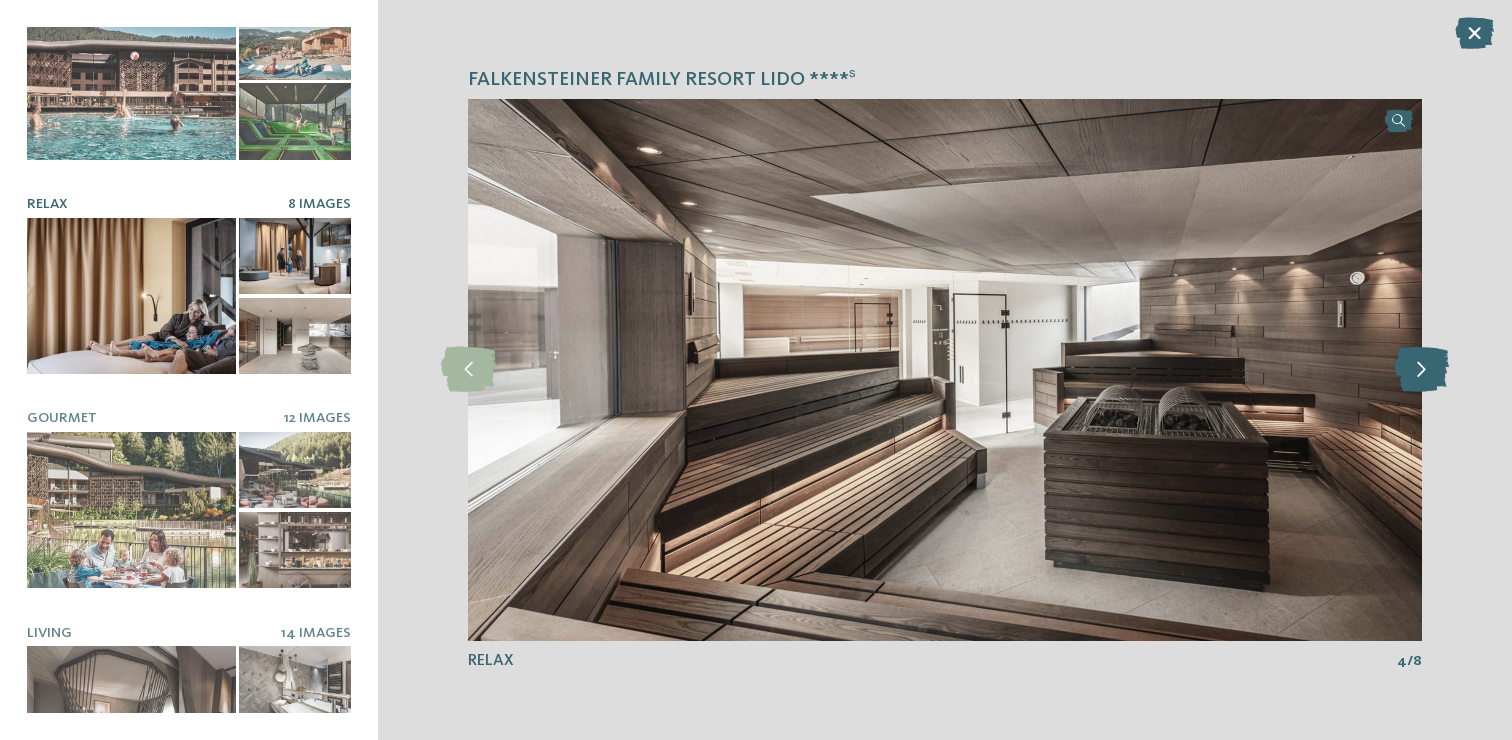 click at bounding box center (1421, 369) 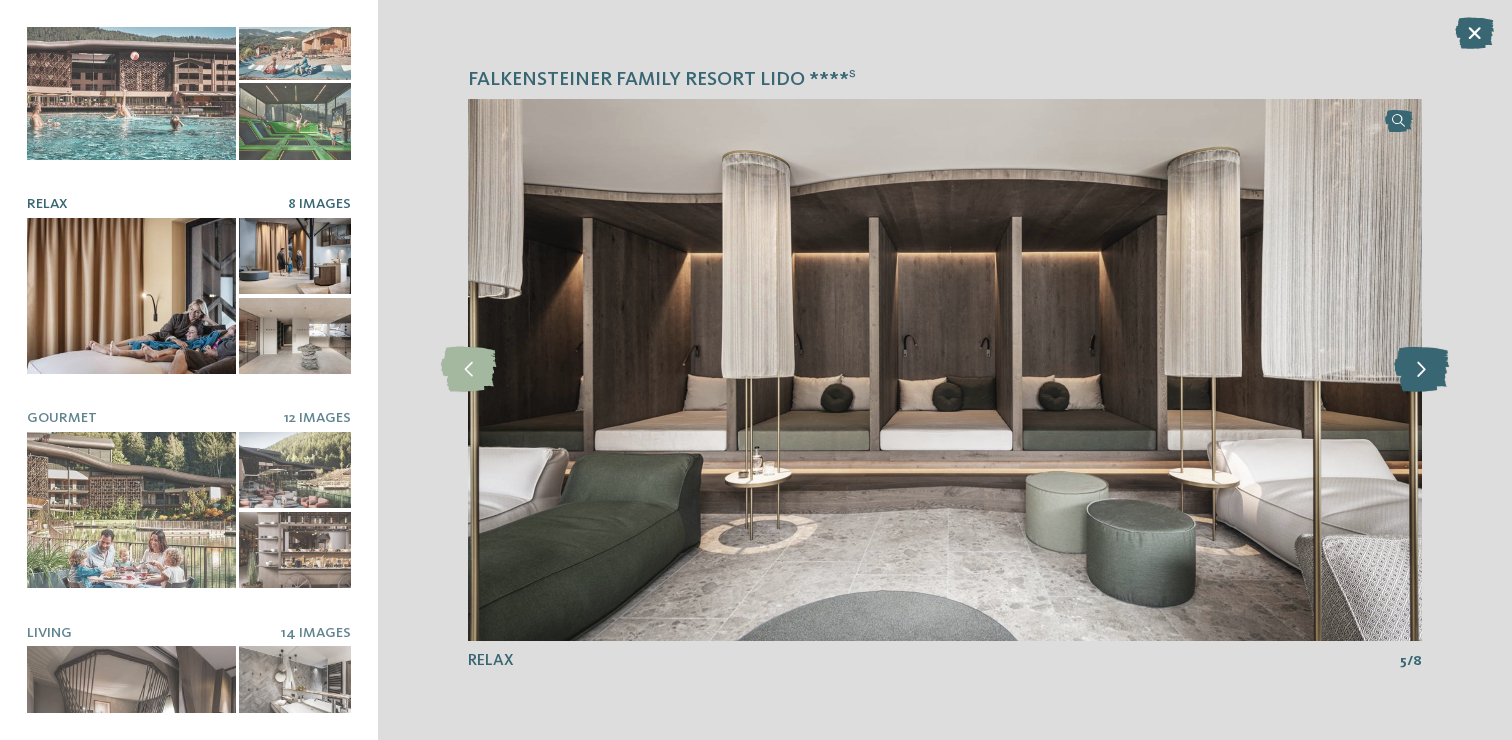 click at bounding box center [1421, 369] 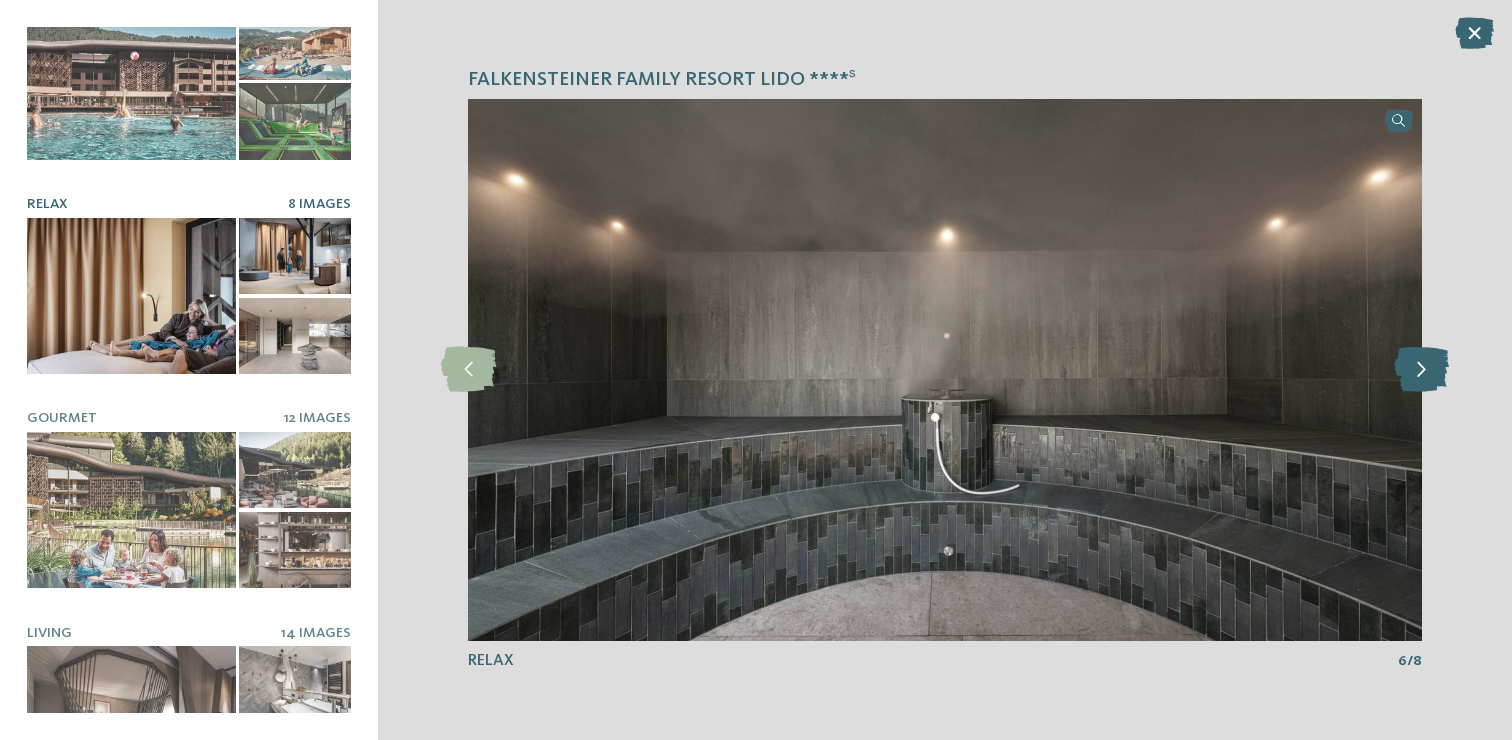 click at bounding box center [1421, 369] 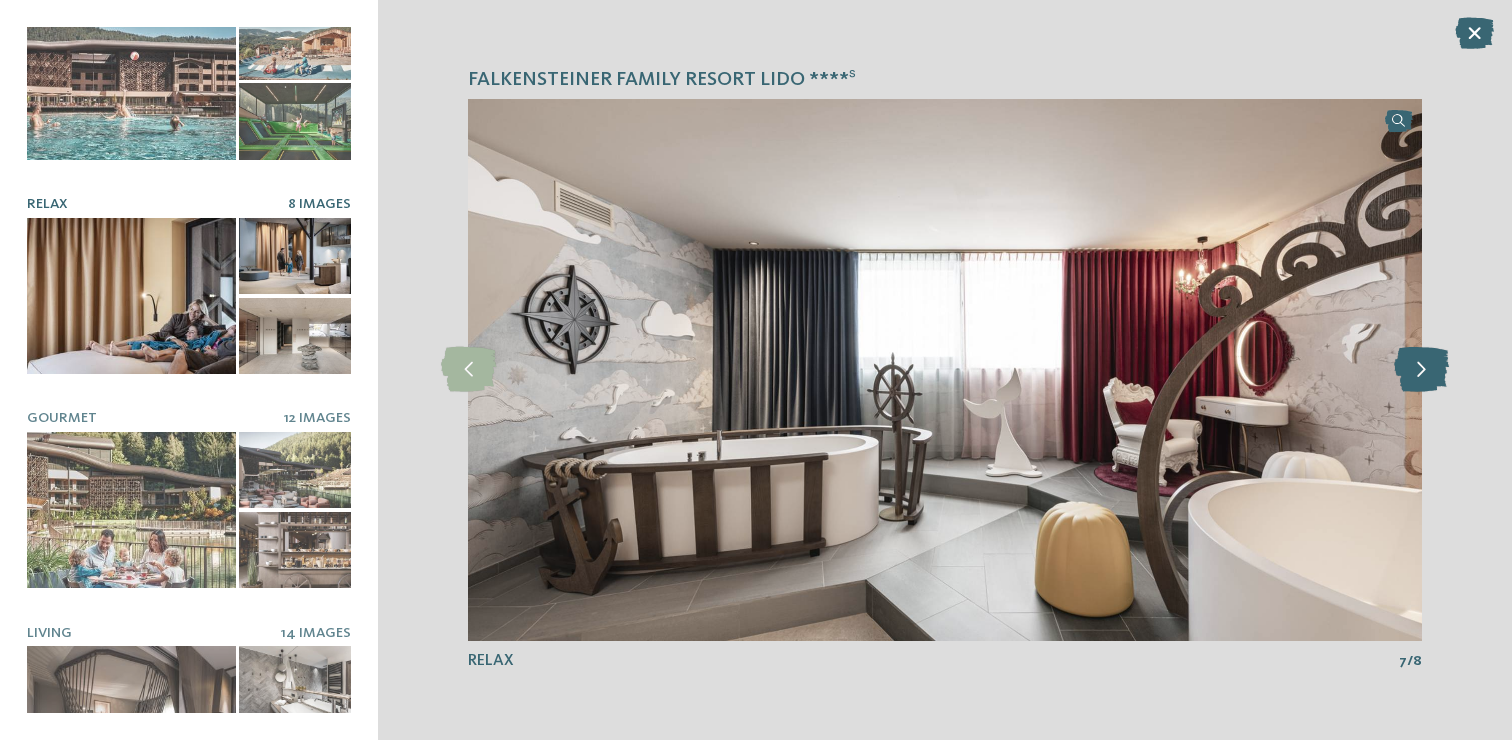 click at bounding box center [1421, 369] 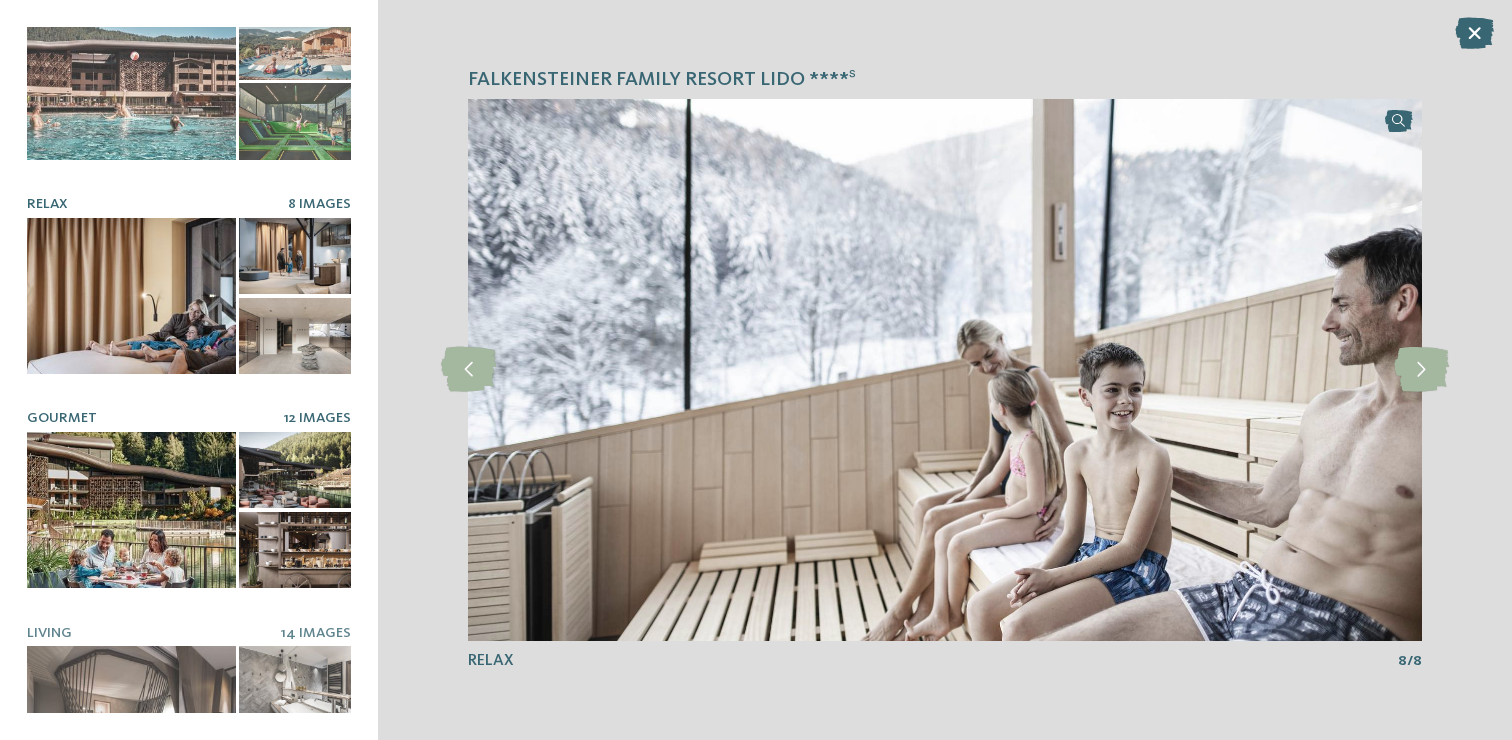 scroll, scrollTop: 350, scrollLeft: 0, axis: vertical 